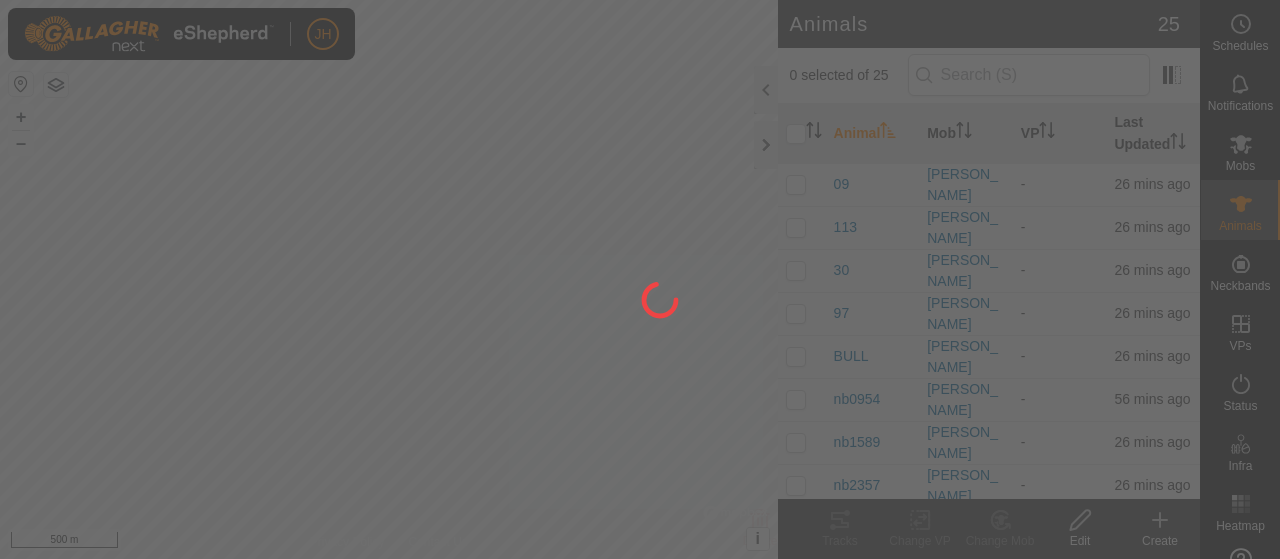 scroll, scrollTop: 0, scrollLeft: 0, axis: both 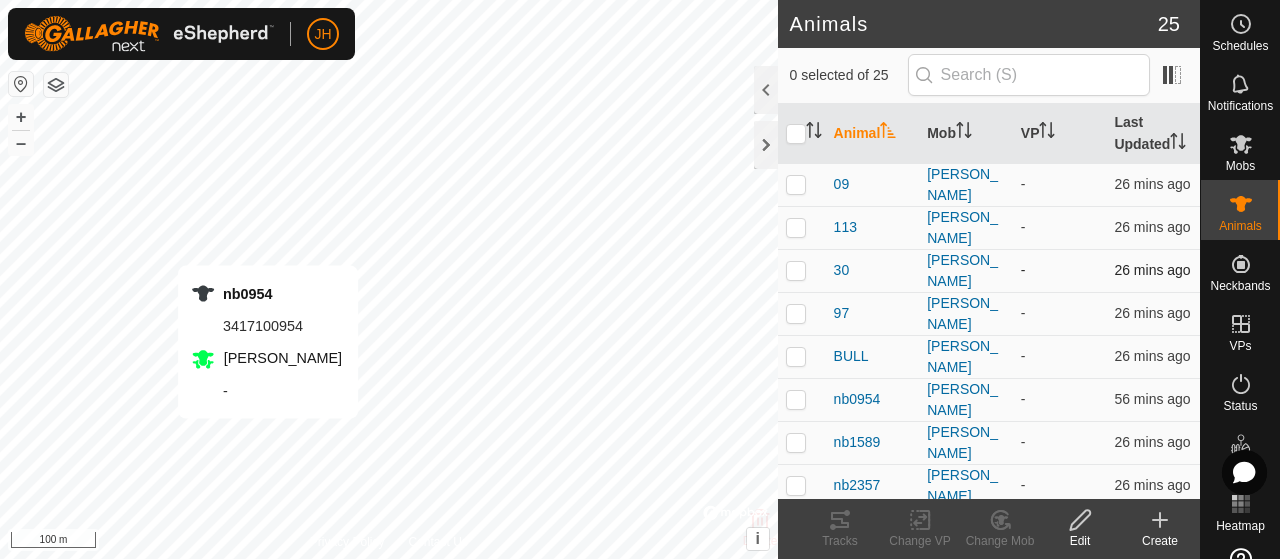 checkbox on "true" 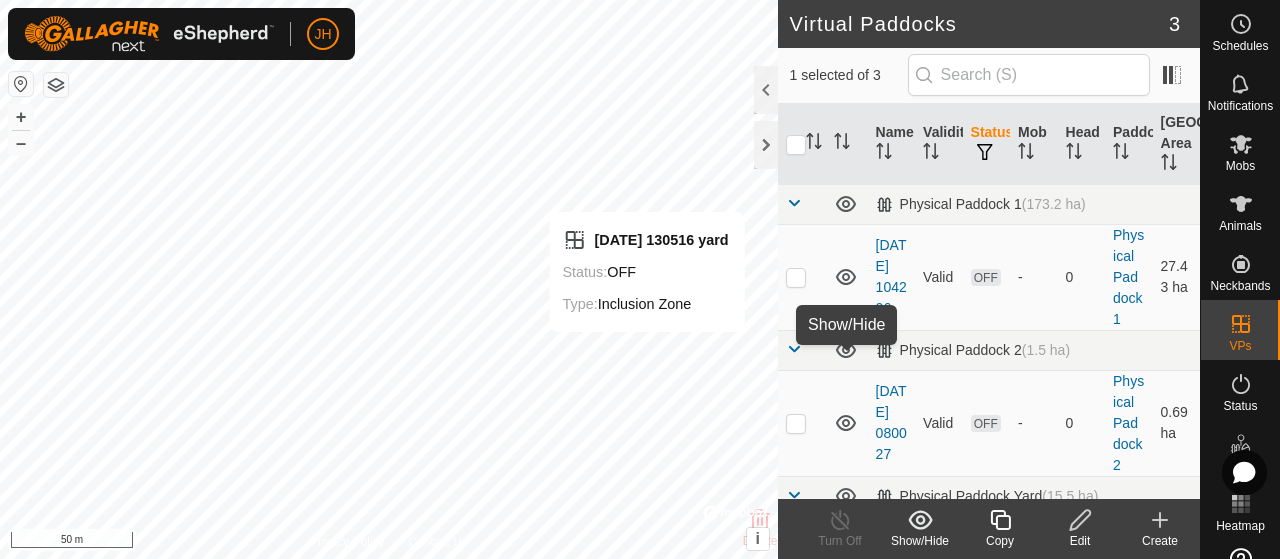 click 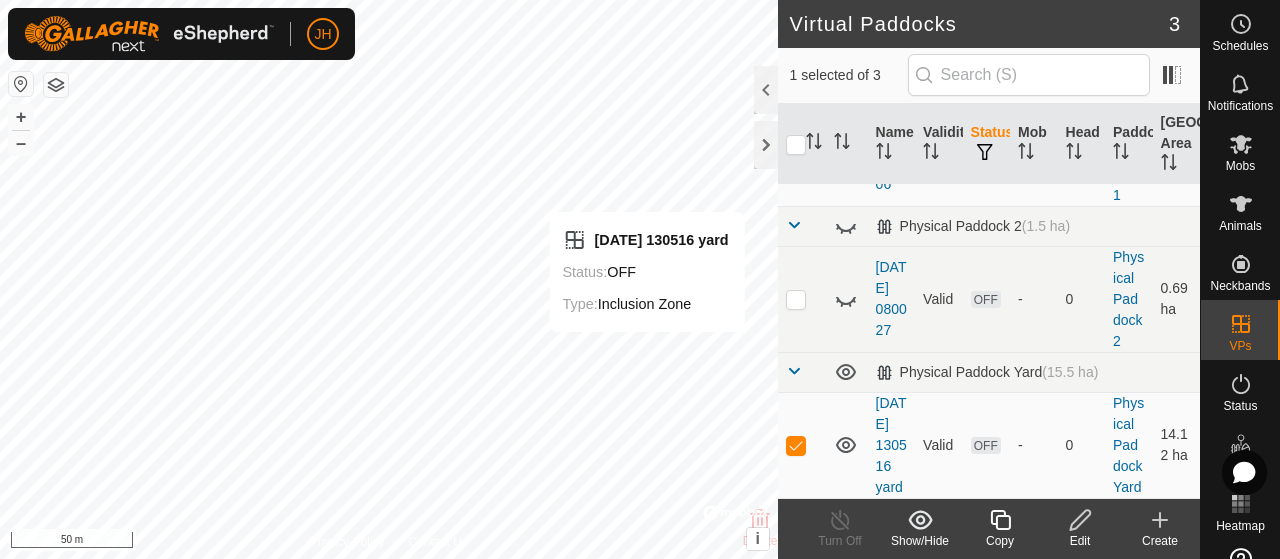 scroll, scrollTop: 204, scrollLeft: 0, axis: vertical 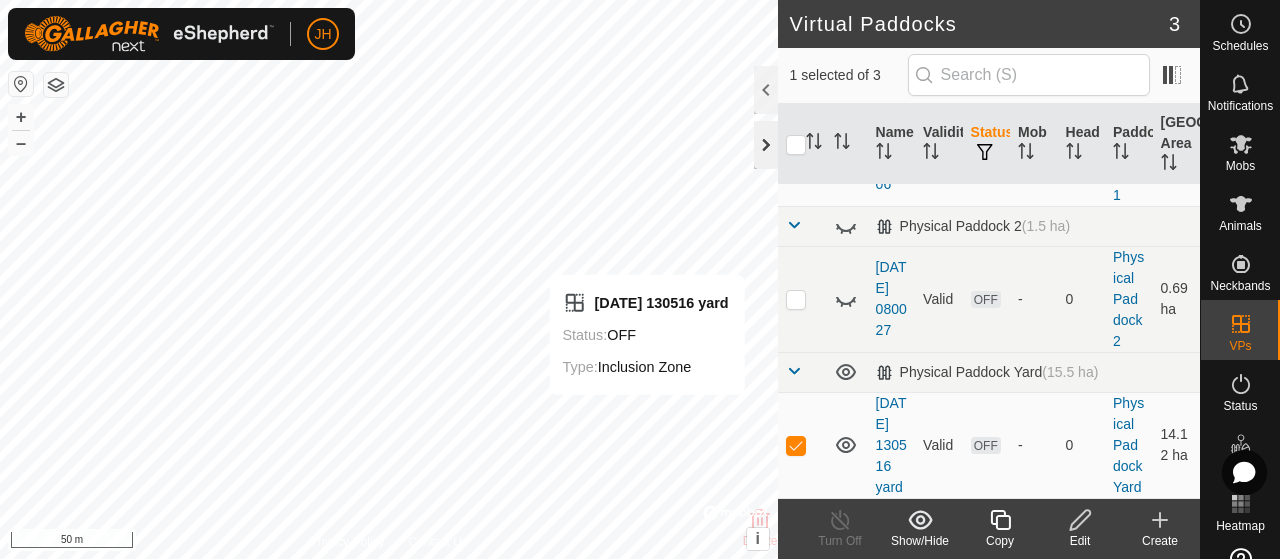 click 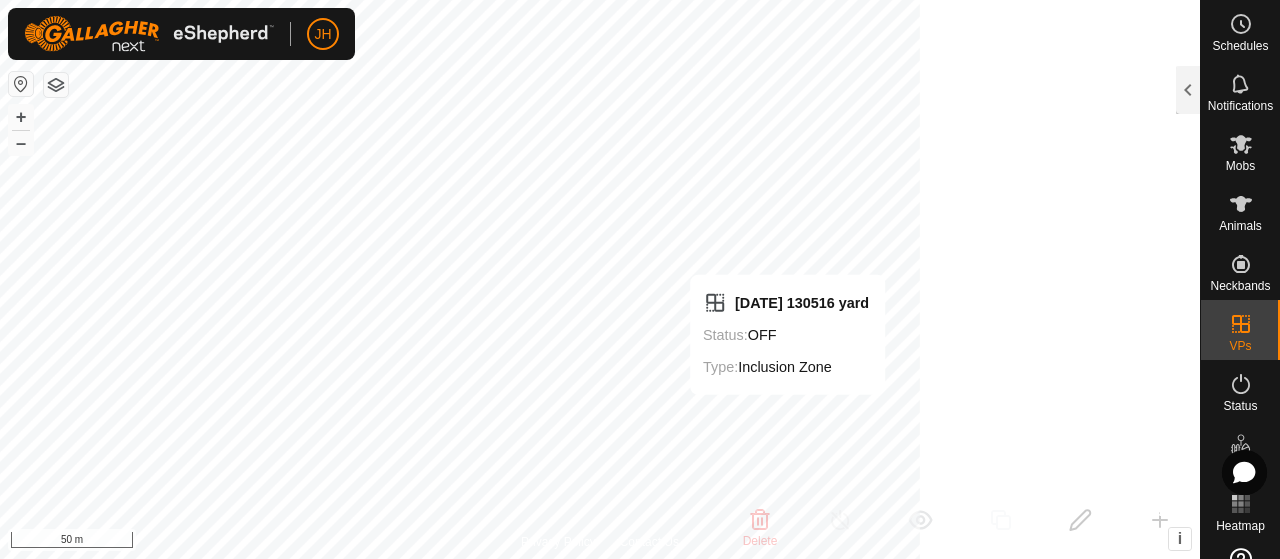 scroll, scrollTop: 585, scrollLeft: 0, axis: vertical 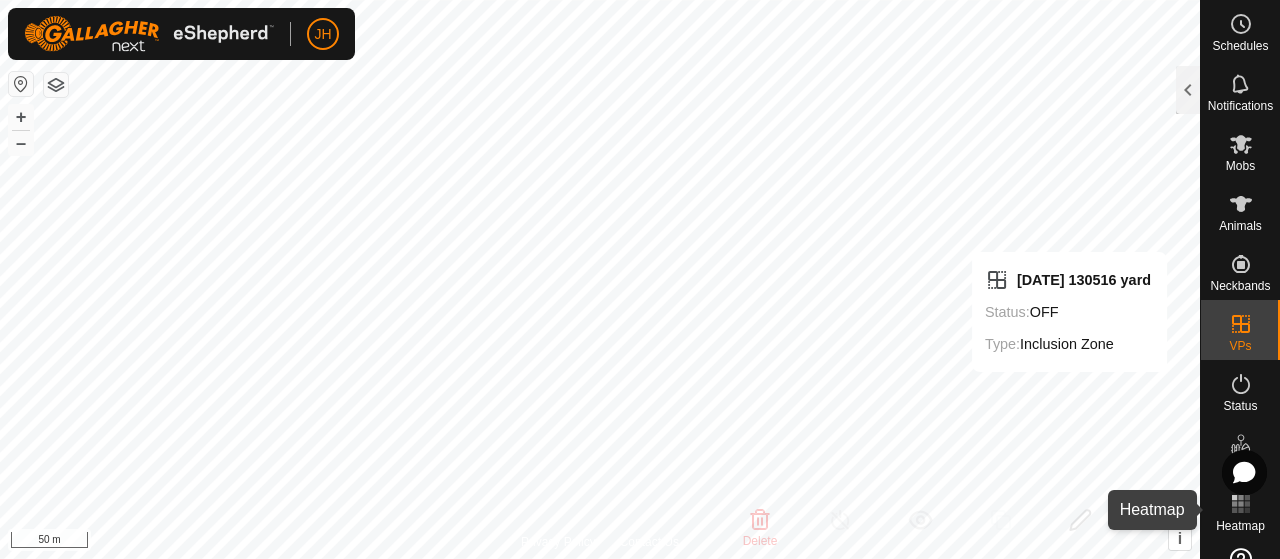 click 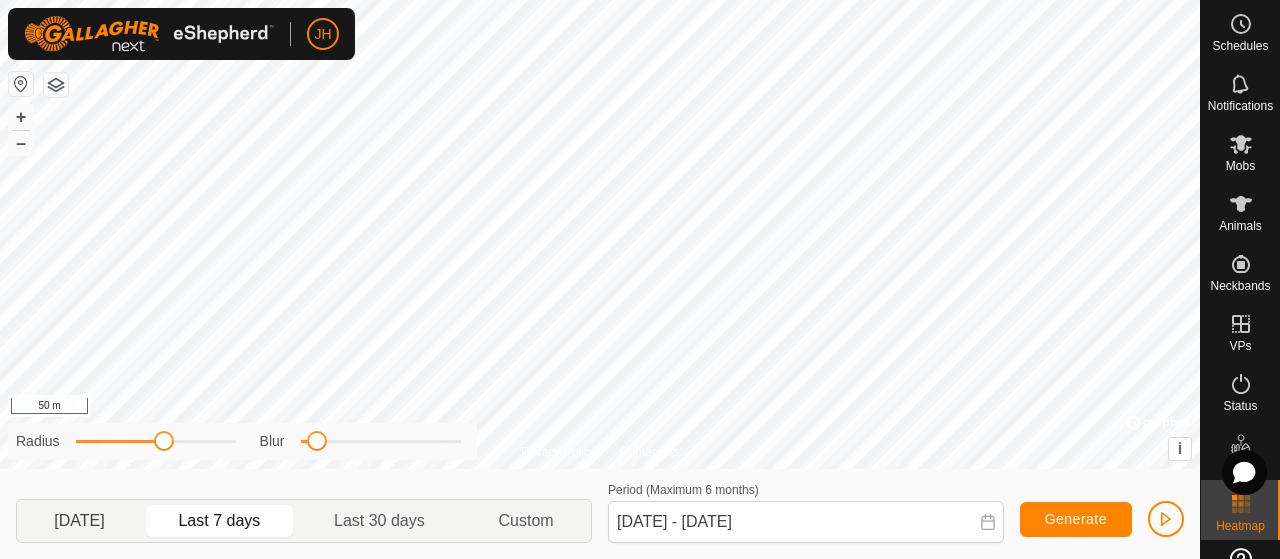 click on "[DATE]" 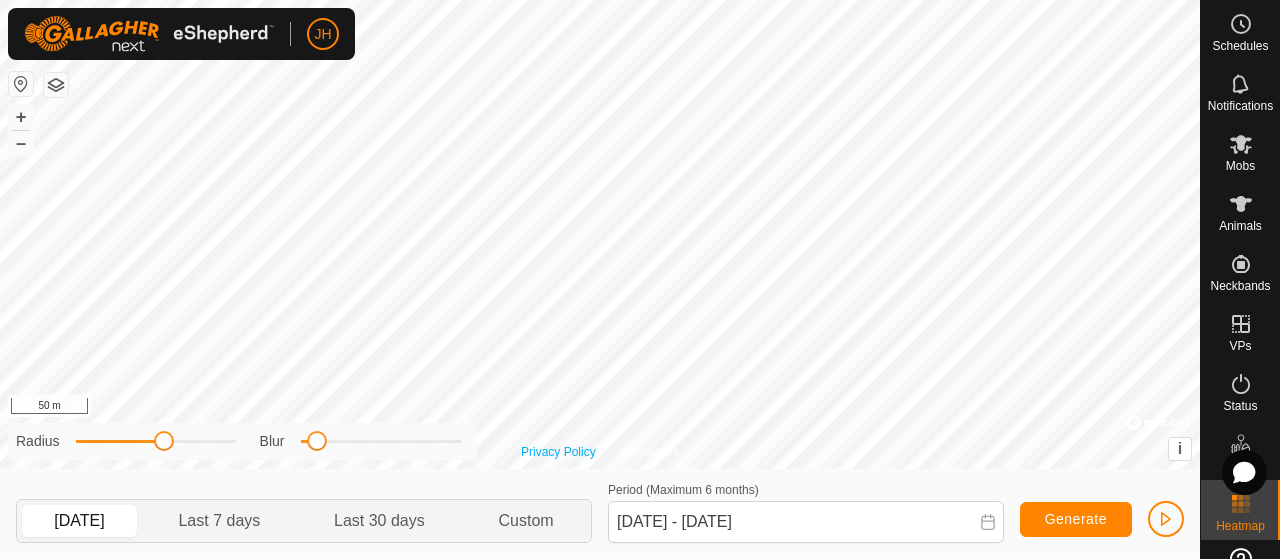 click on "Privacy Policy Contact Us + – ⇧ i ©  Mapbox , ©  OpenStreetMap ,  Improve this map 50 m" at bounding box center (600, 234) 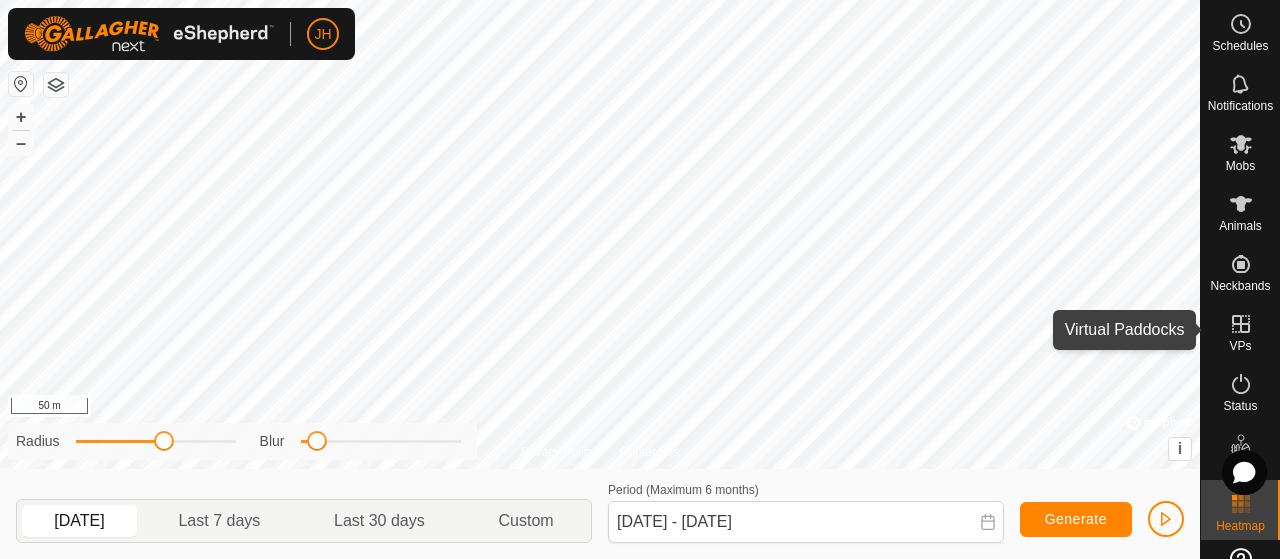 click 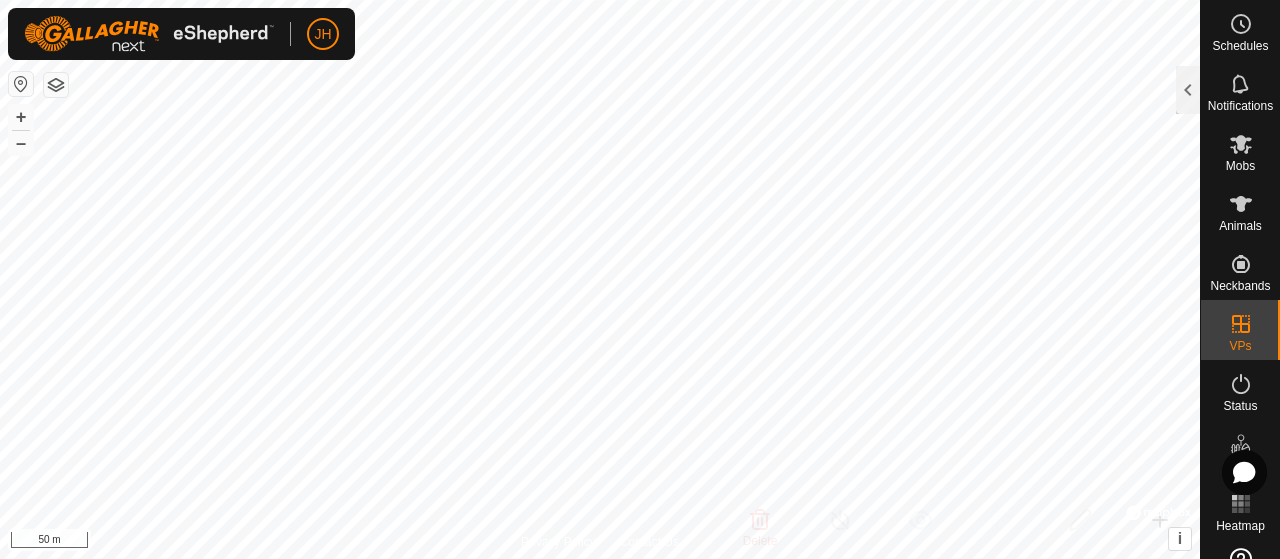click 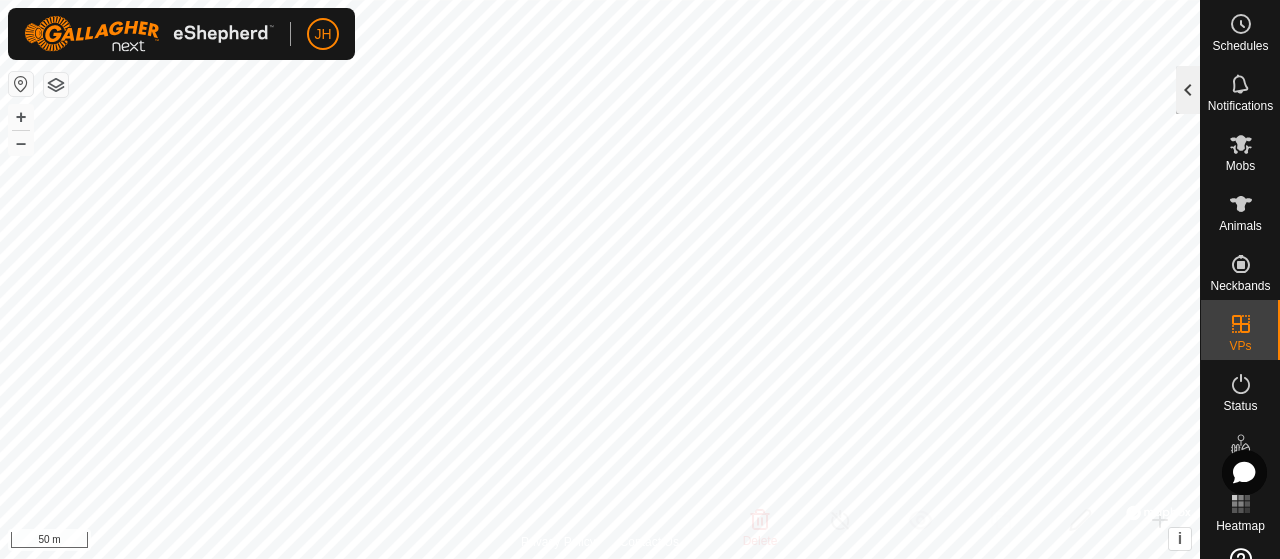 click 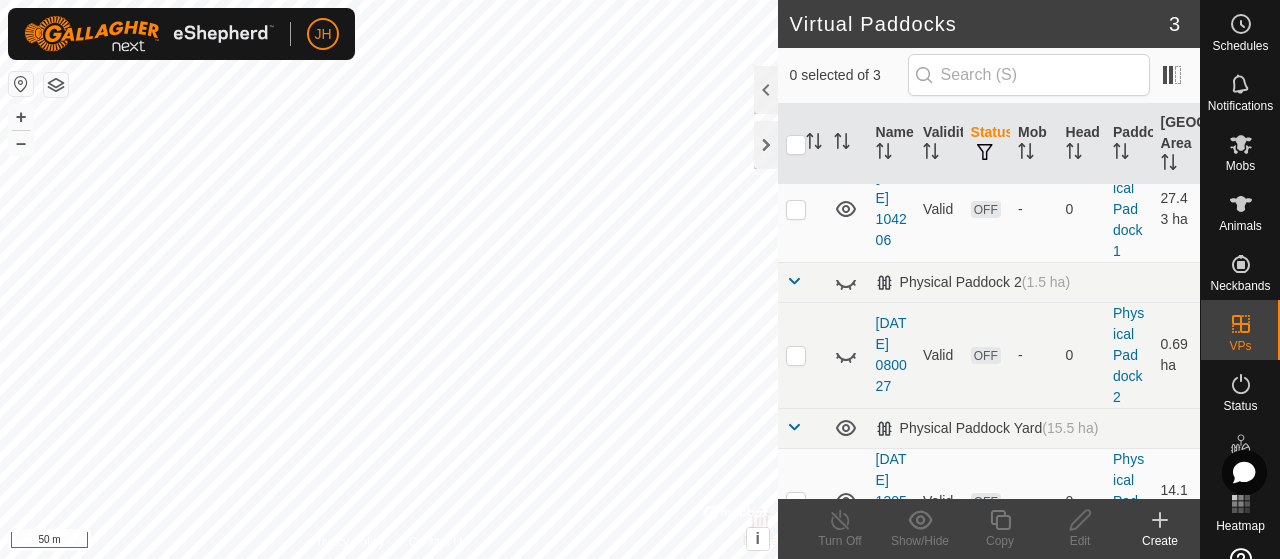 scroll, scrollTop: 100, scrollLeft: 0, axis: vertical 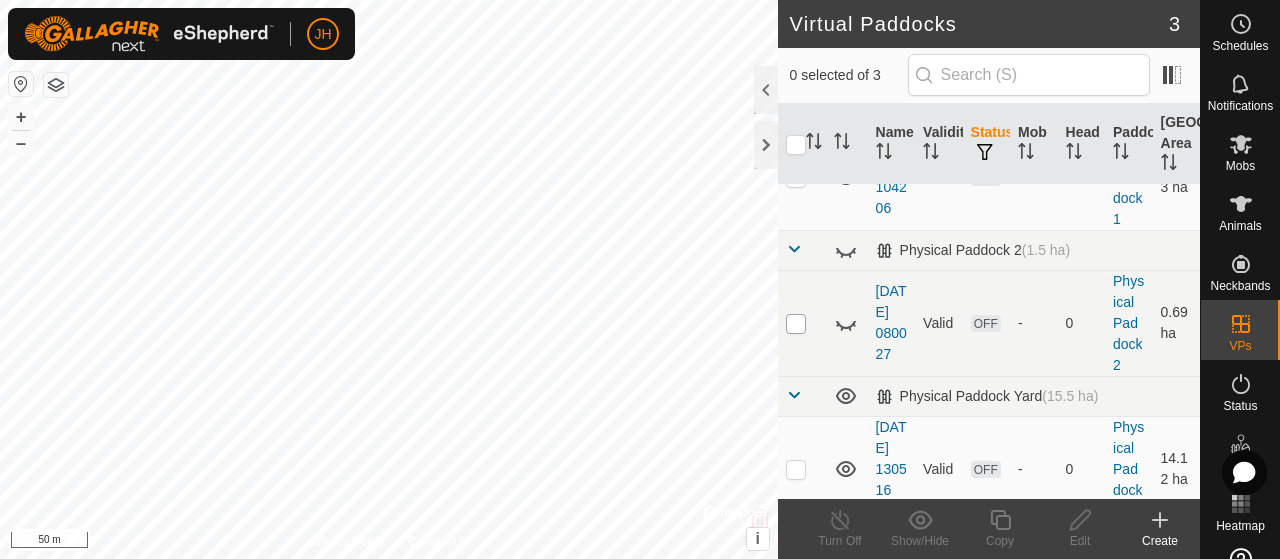 click at bounding box center (796, 324) 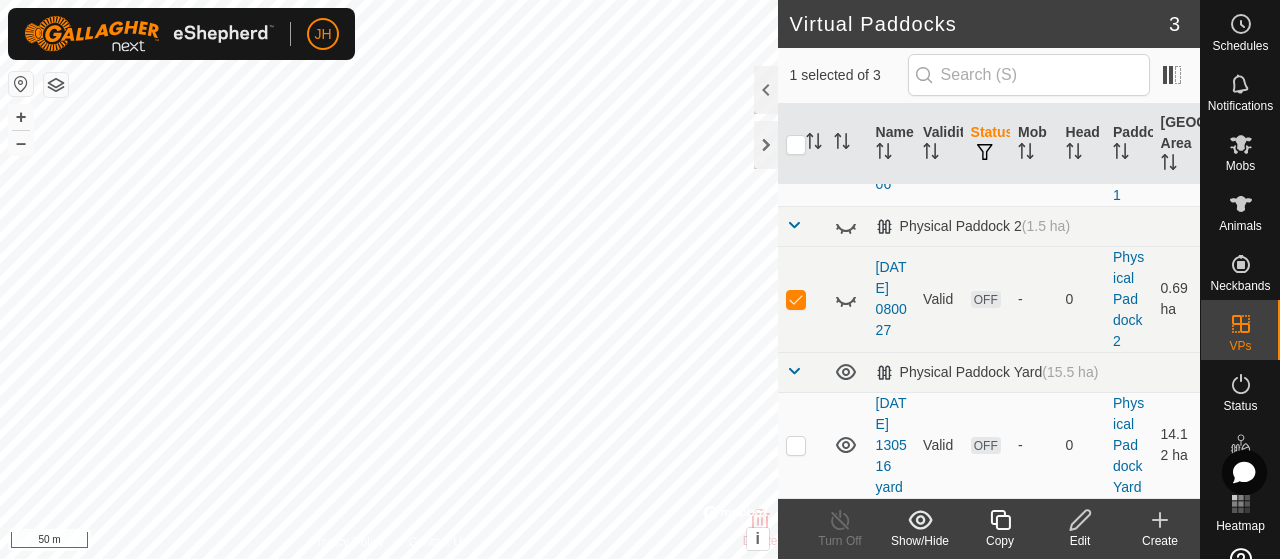 scroll, scrollTop: 204, scrollLeft: 0, axis: vertical 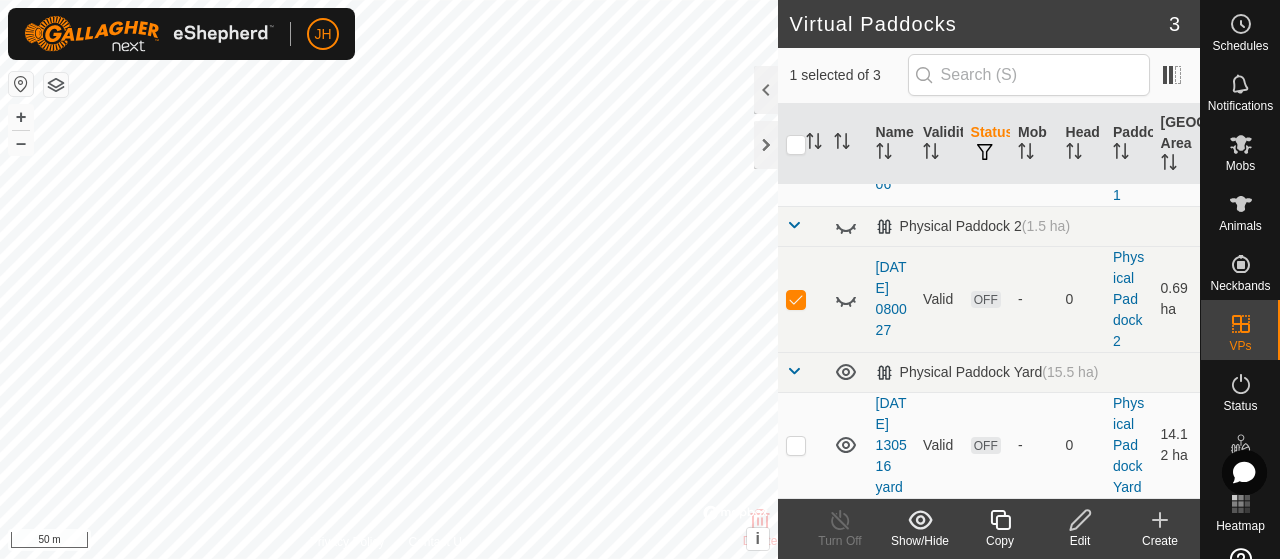click 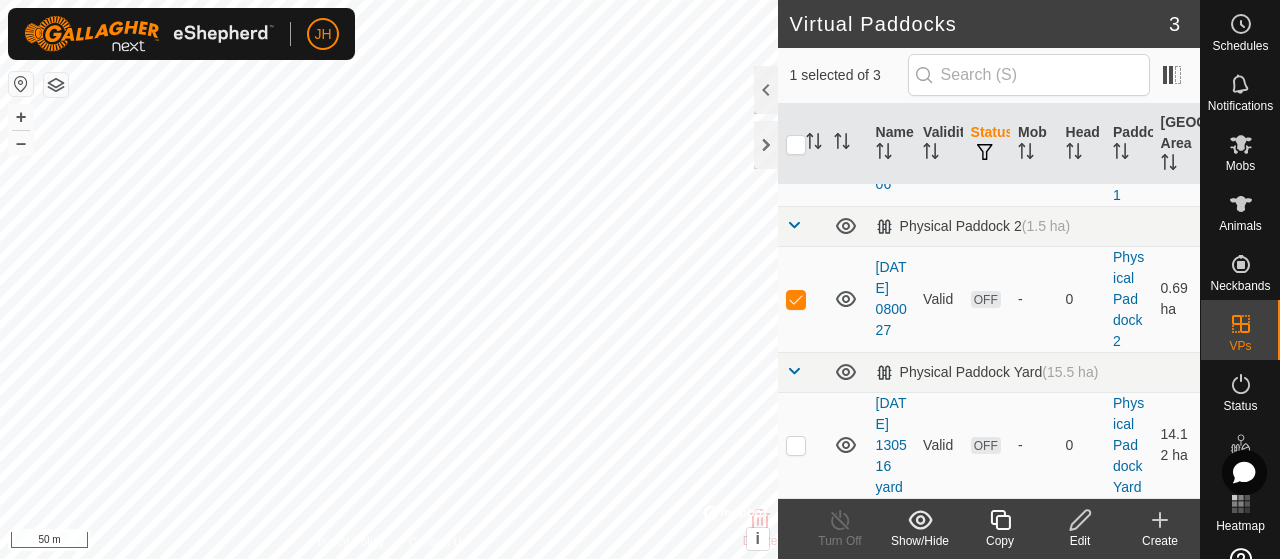 click 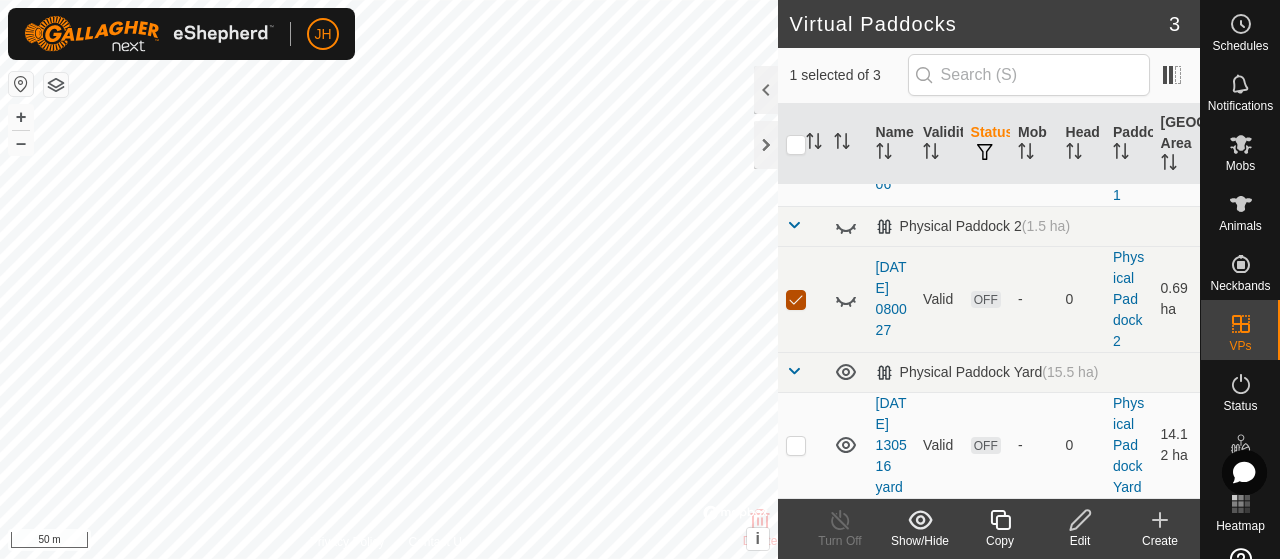 click at bounding box center (796, 300) 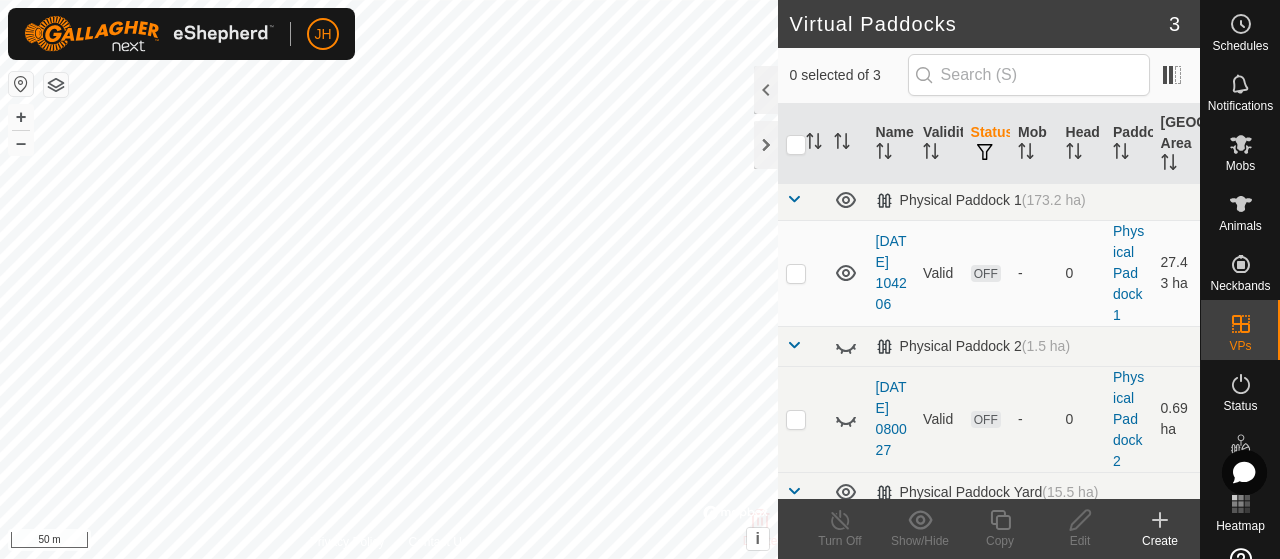 scroll, scrollTop: 0, scrollLeft: 0, axis: both 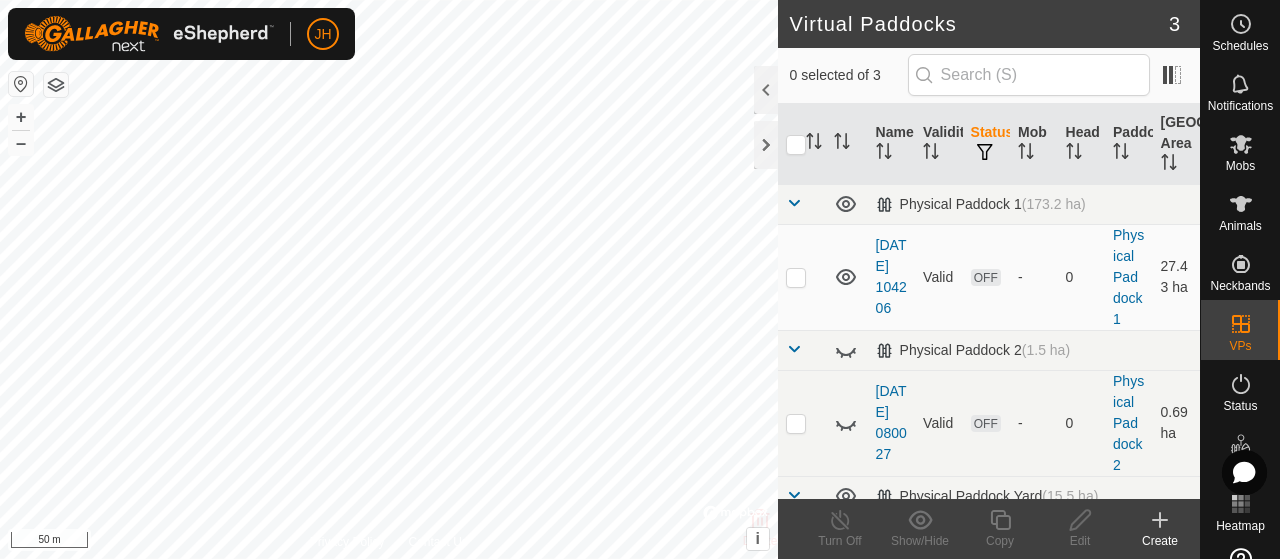 checkbox on "true" 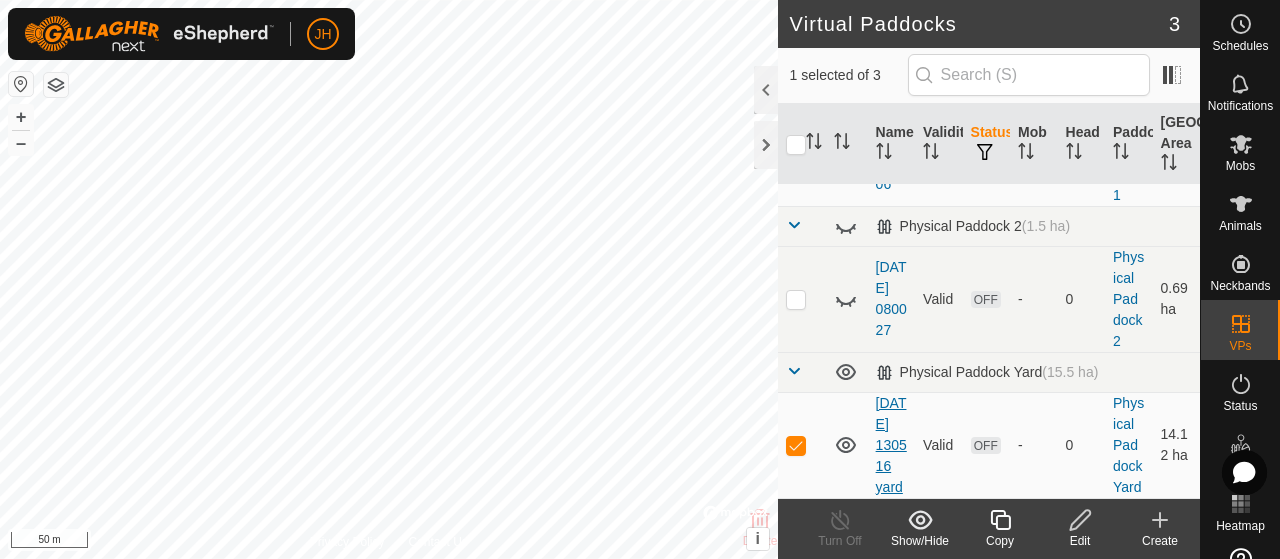 scroll, scrollTop: 204, scrollLeft: 0, axis: vertical 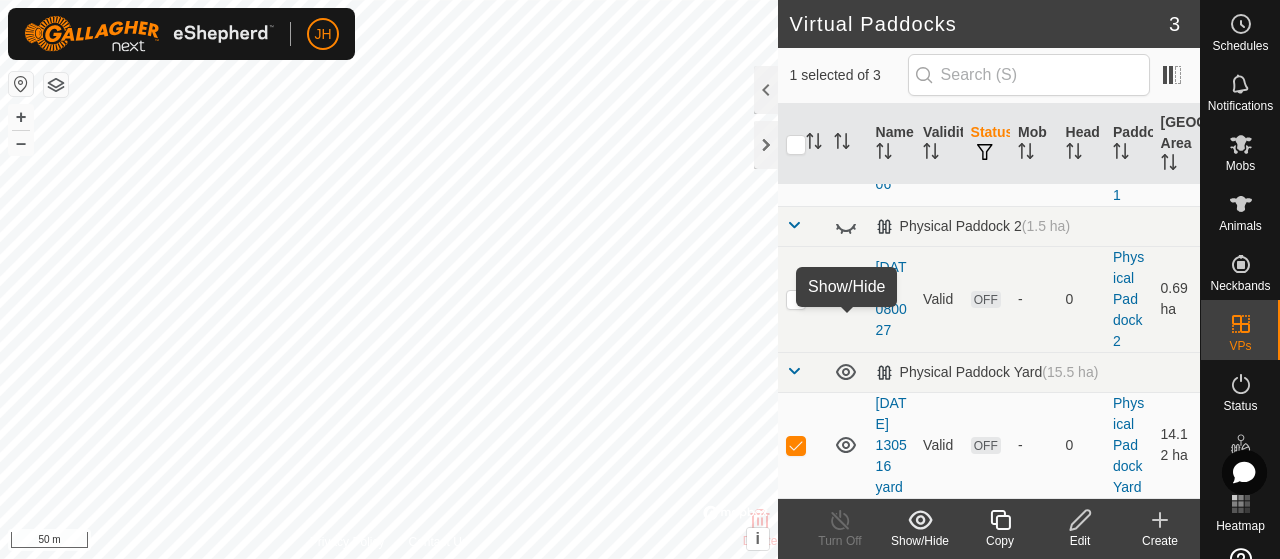 click 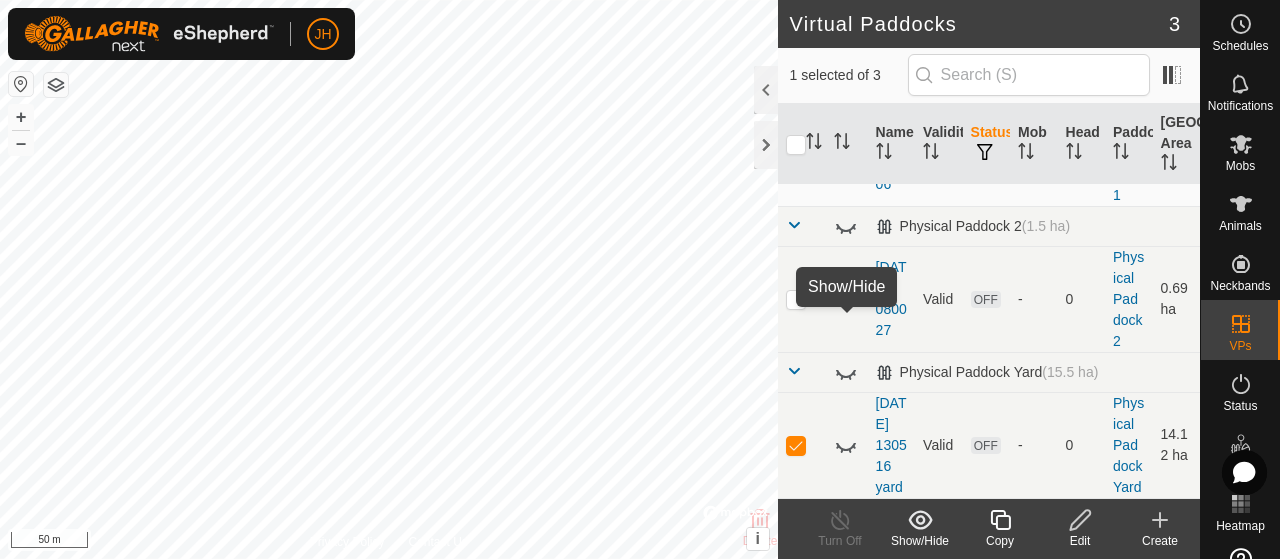 click 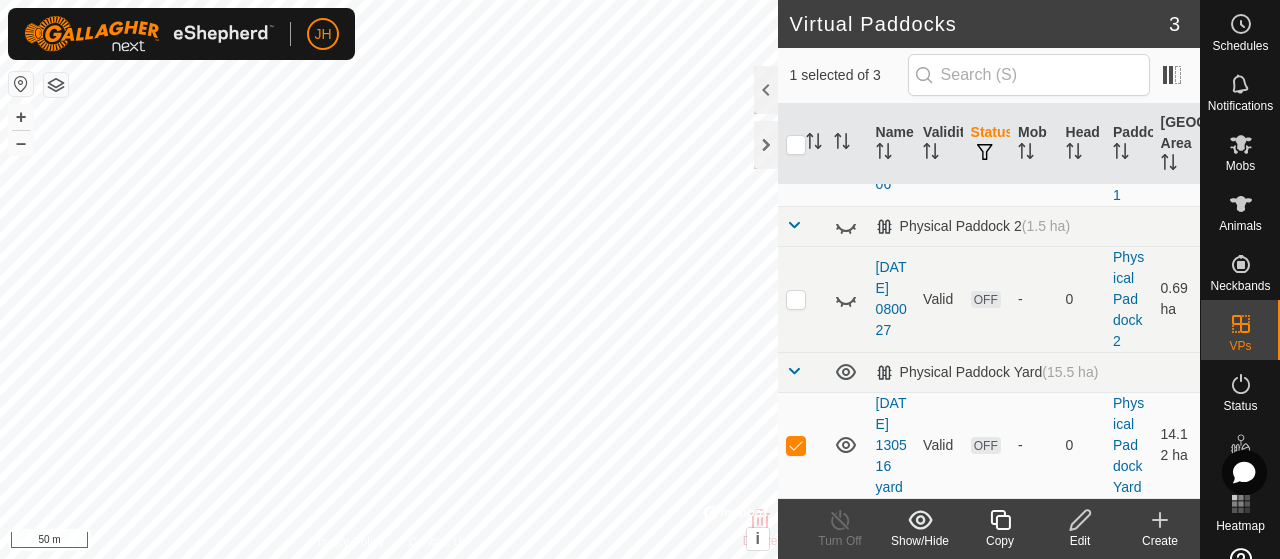 click on "Status" at bounding box center [986, 144] 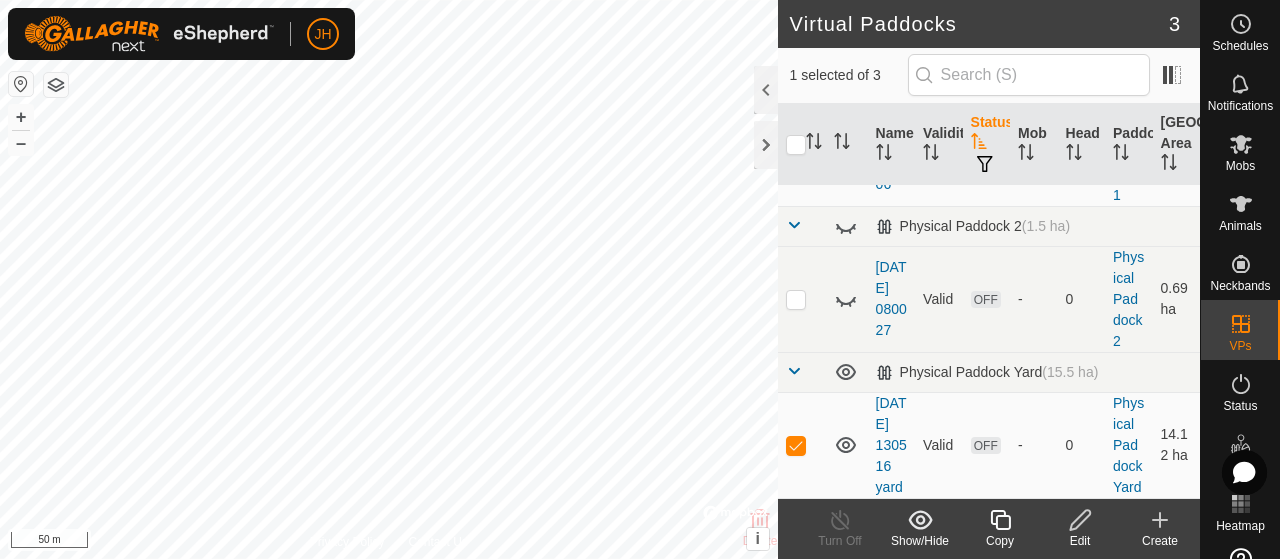 scroll, scrollTop: 0, scrollLeft: 0, axis: both 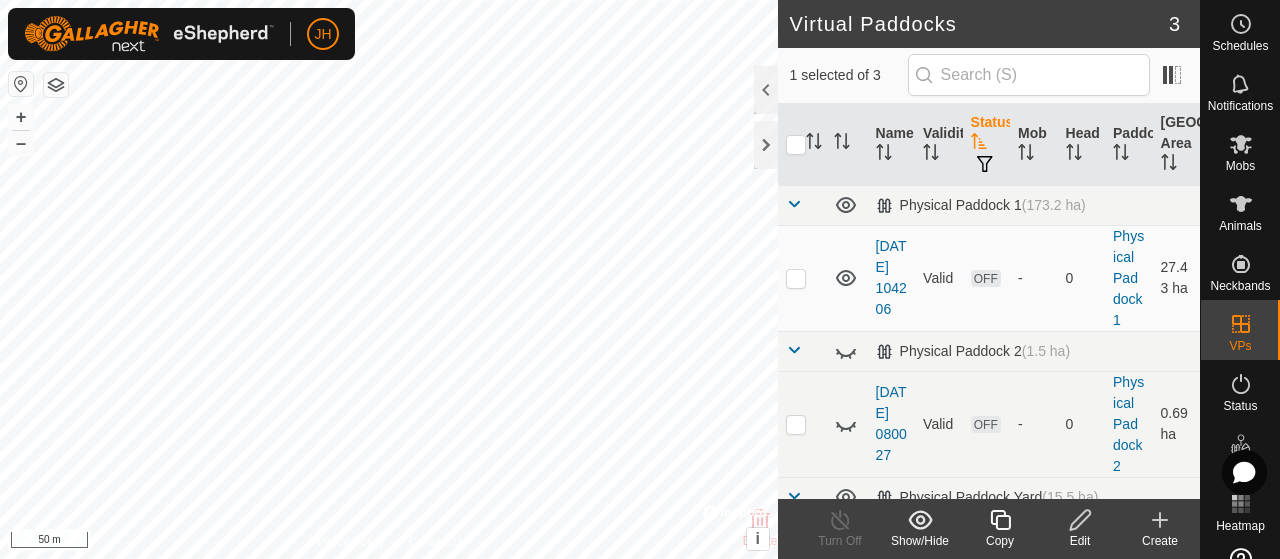click on "Status" at bounding box center (986, 145) 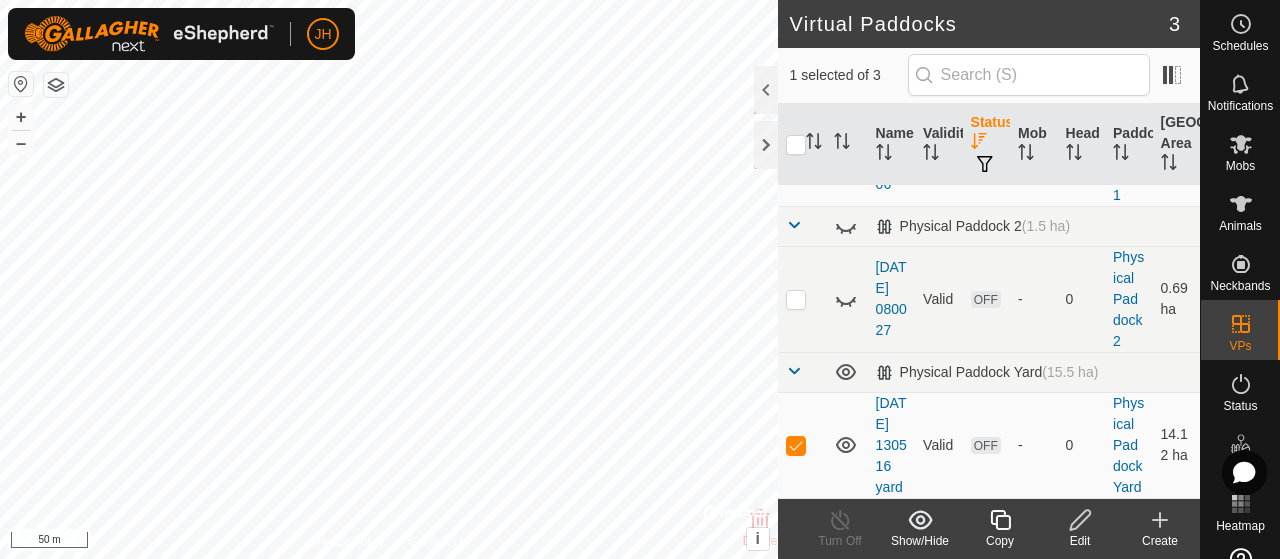 scroll, scrollTop: 205, scrollLeft: 0, axis: vertical 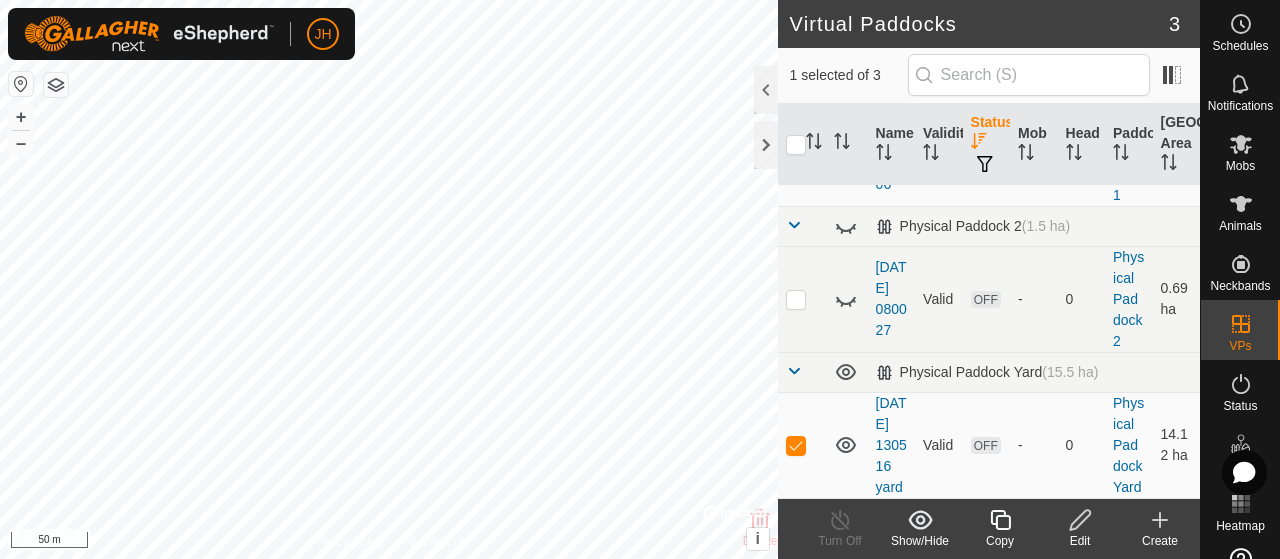 click 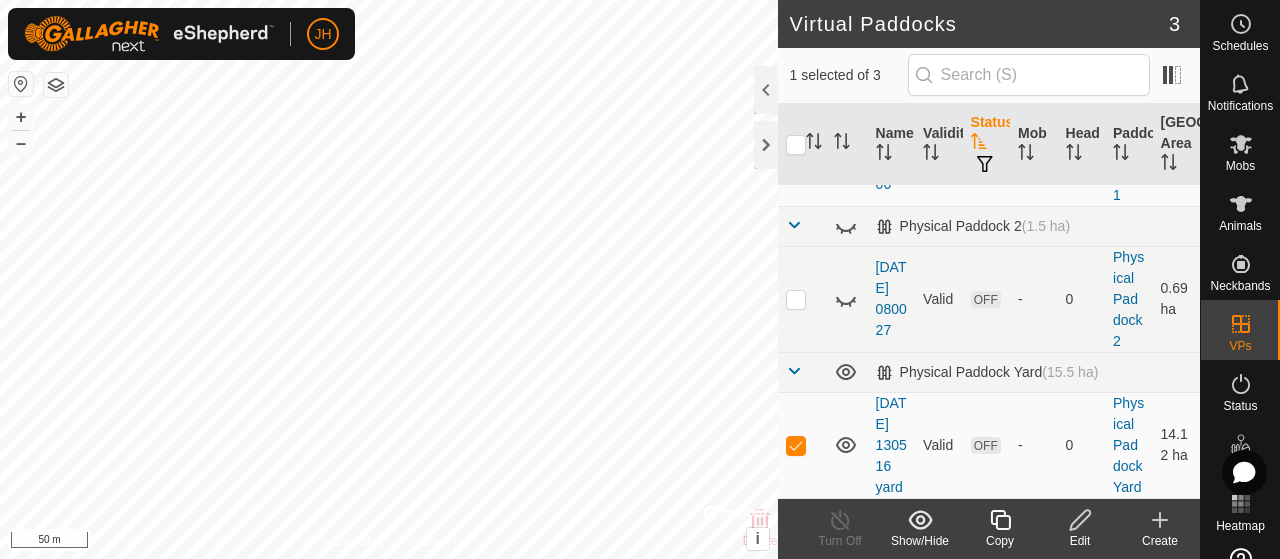 scroll, scrollTop: 205, scrollLeft: 0, axis: vertical 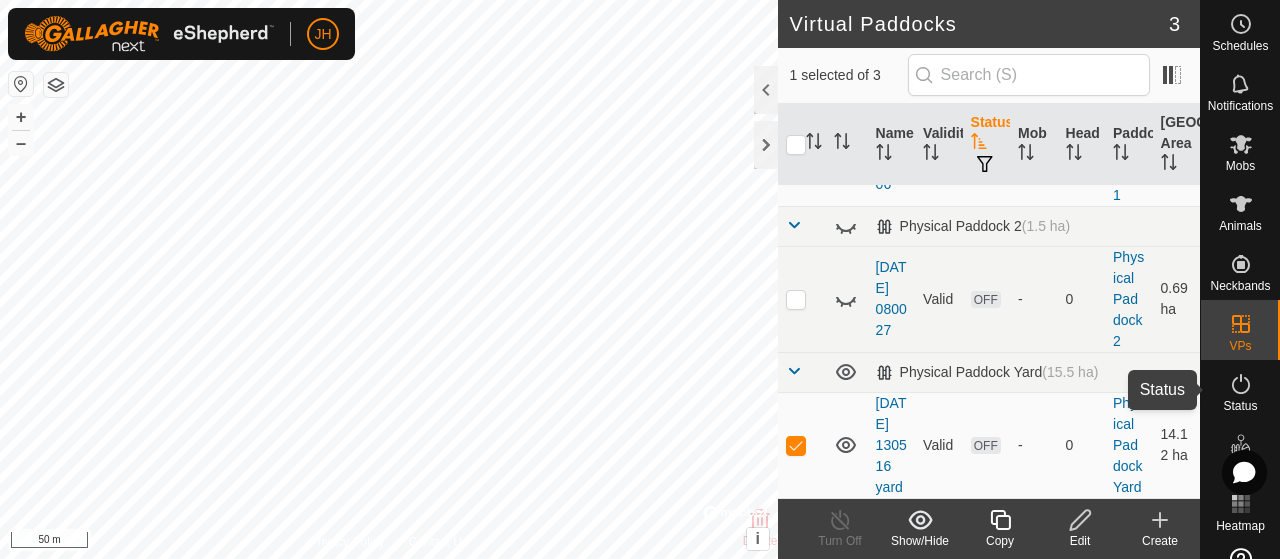 click 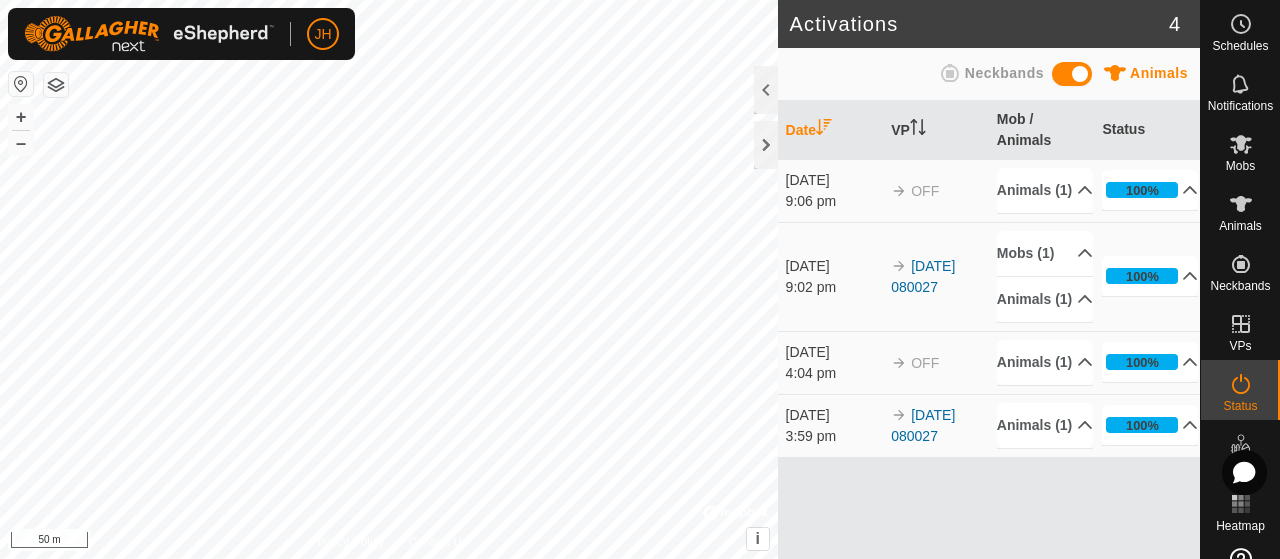 click at bounding box center (1072, 74) 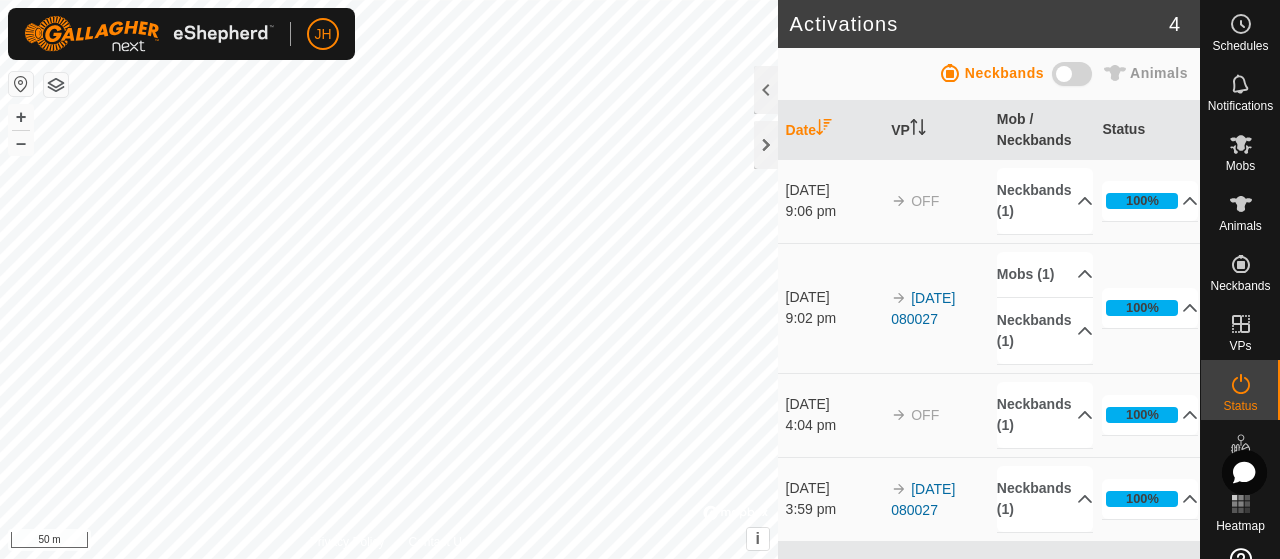 click at bounding box center (1072, 74) 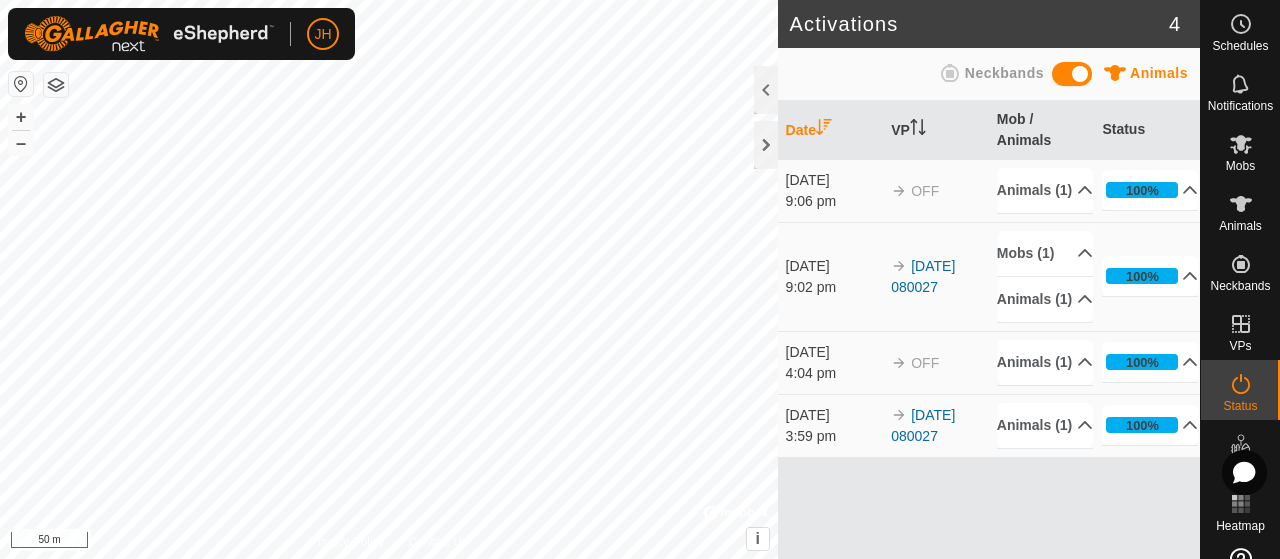 click at bounding box center [1072, 74] 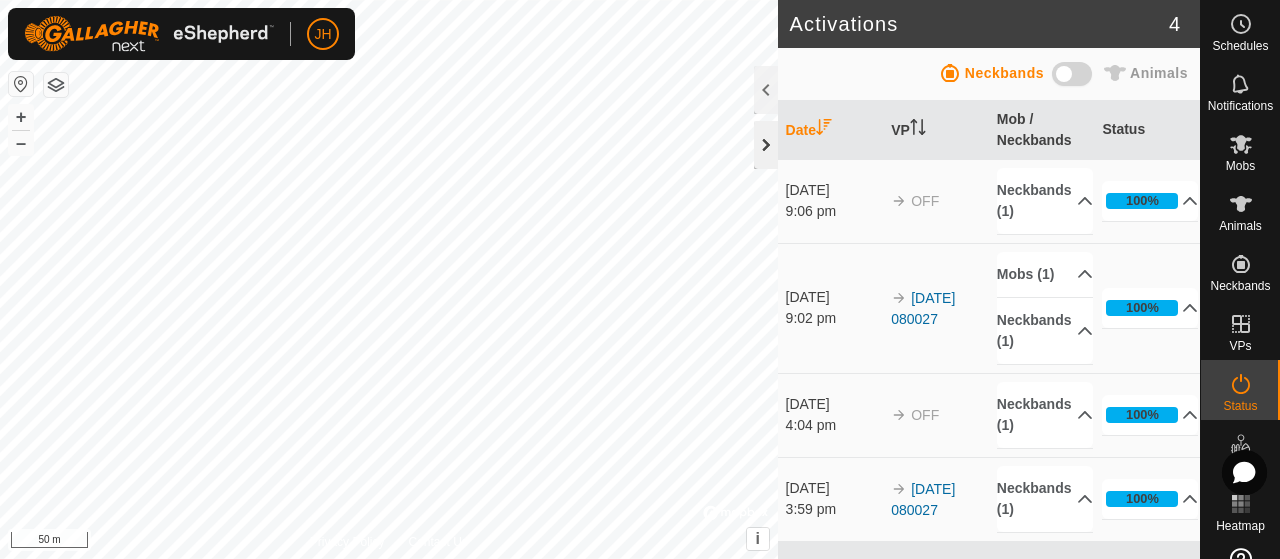 click 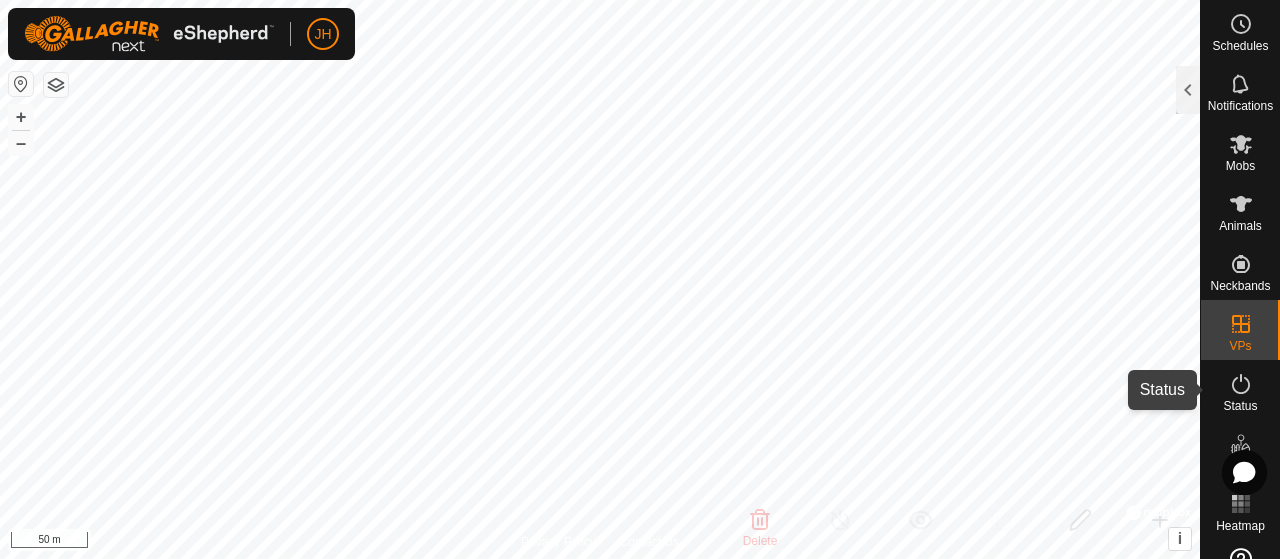 click 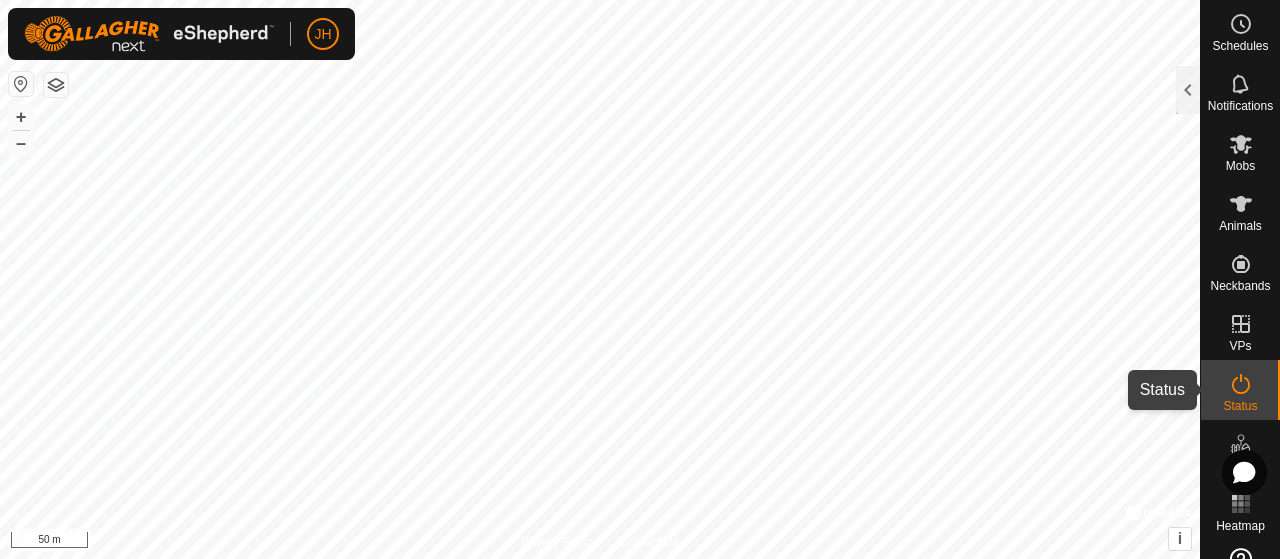 click at bounding box center [1241, 384] 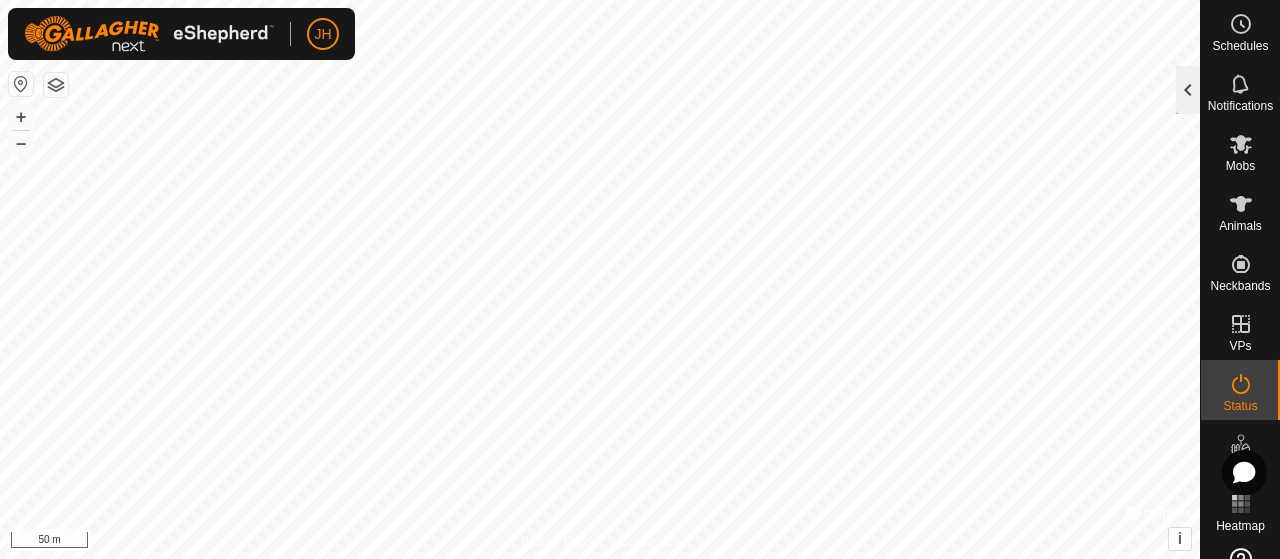 click 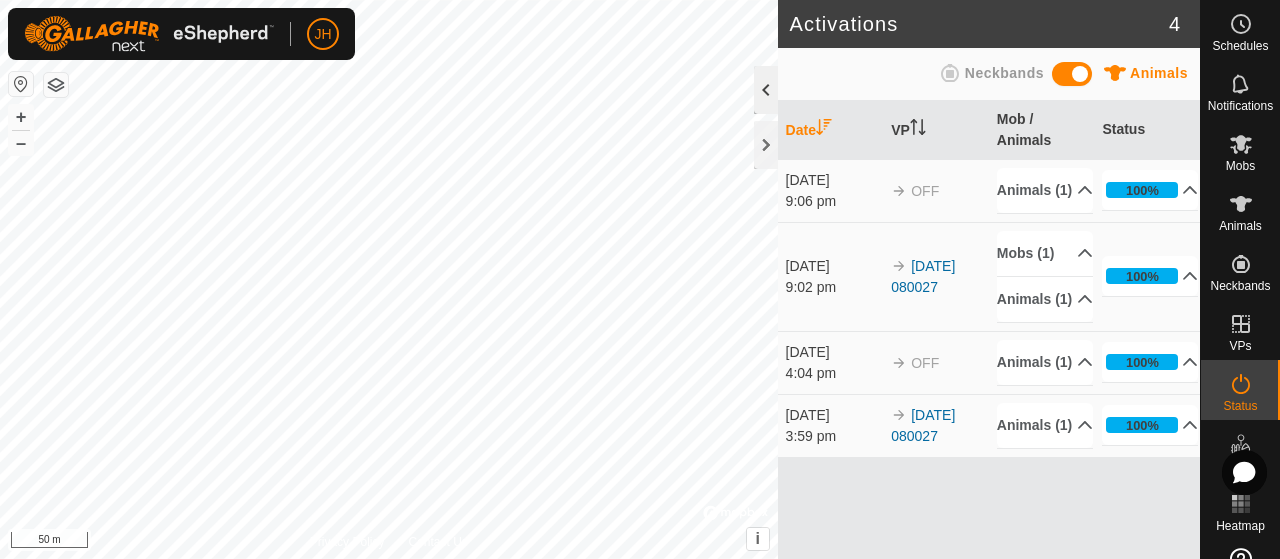 click 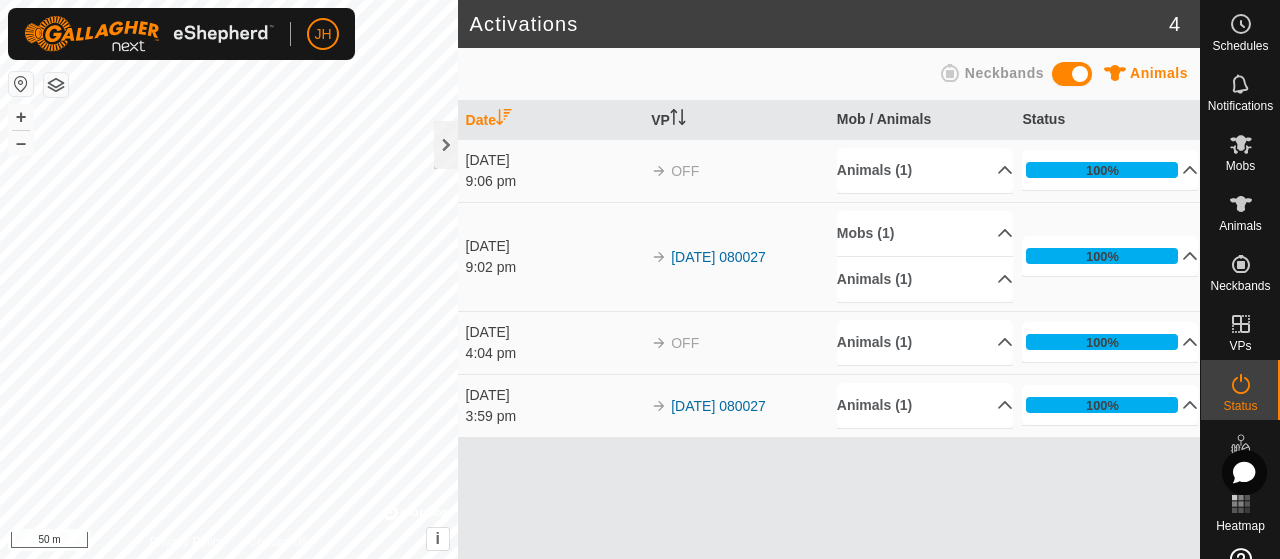 drag, startPoint x: 436, startPoint y: 154, endPoint x: 758, endPoint y: 62, distance: 334.88504 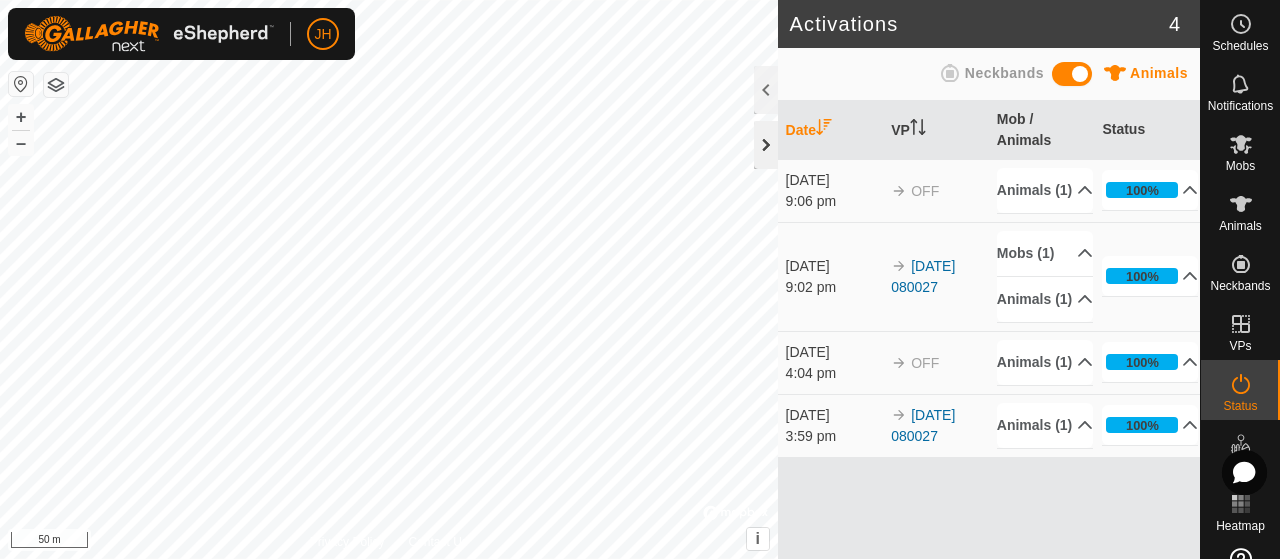 click 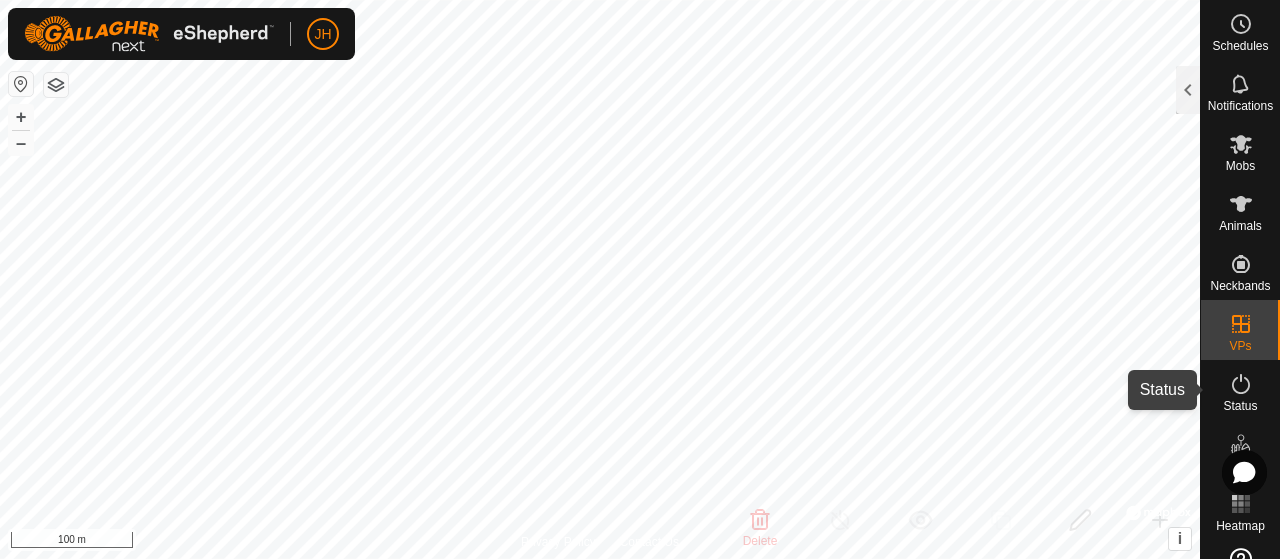 click 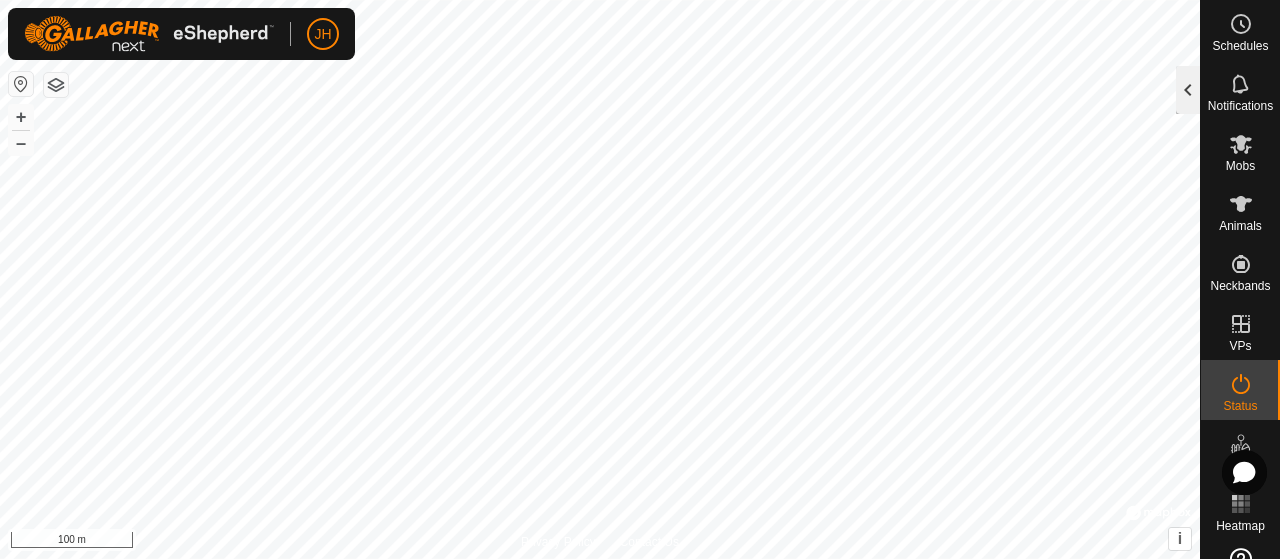 click 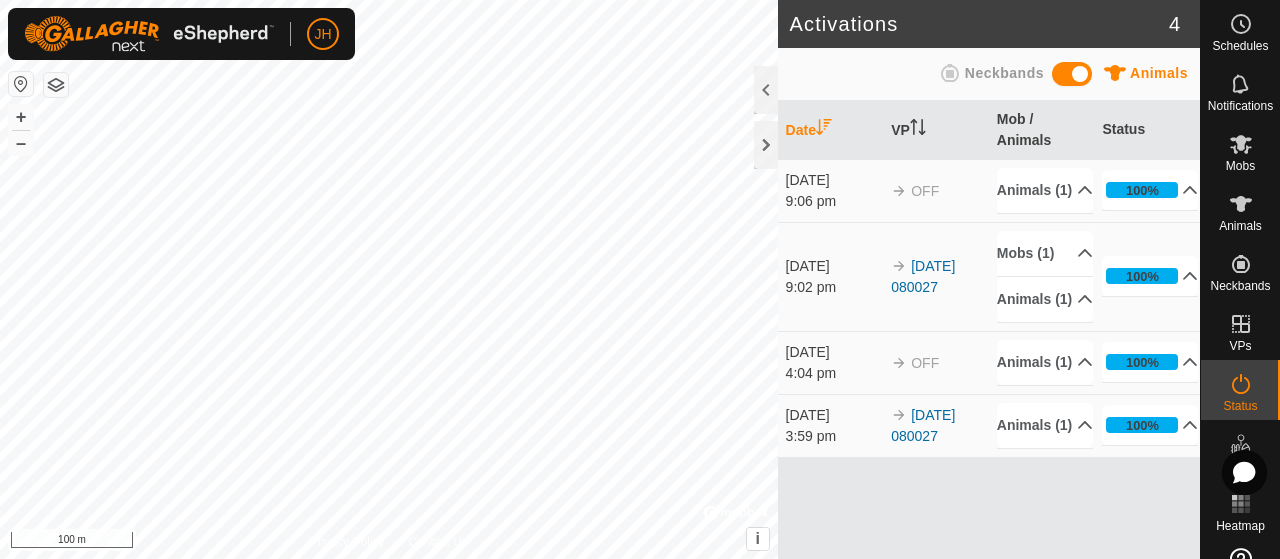 click on "Neckbands" at bounding box center (1004, 73) 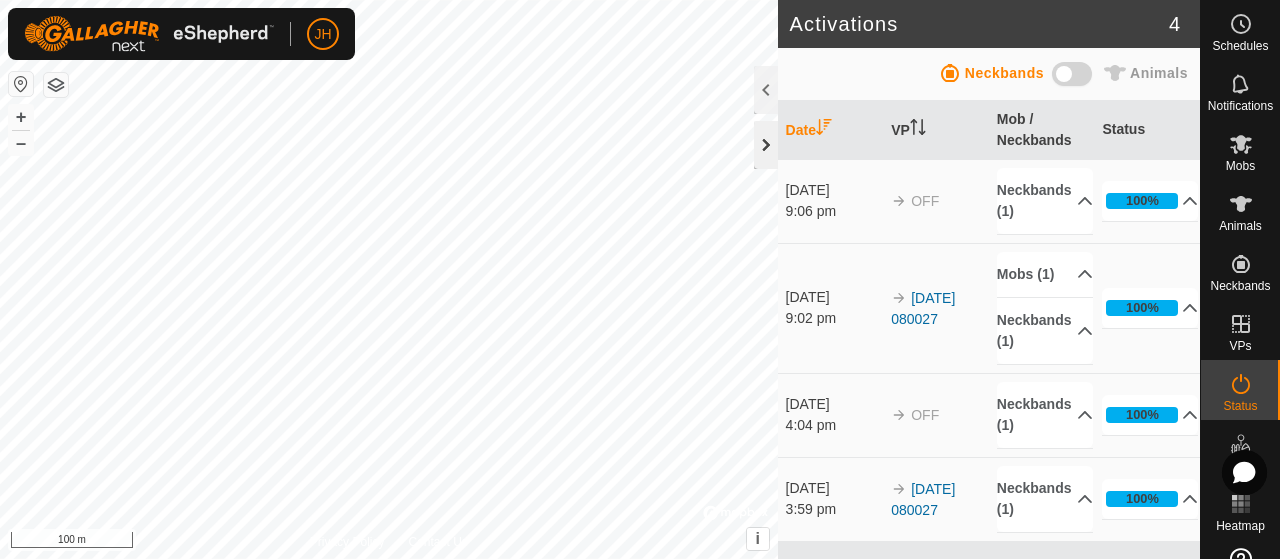 click 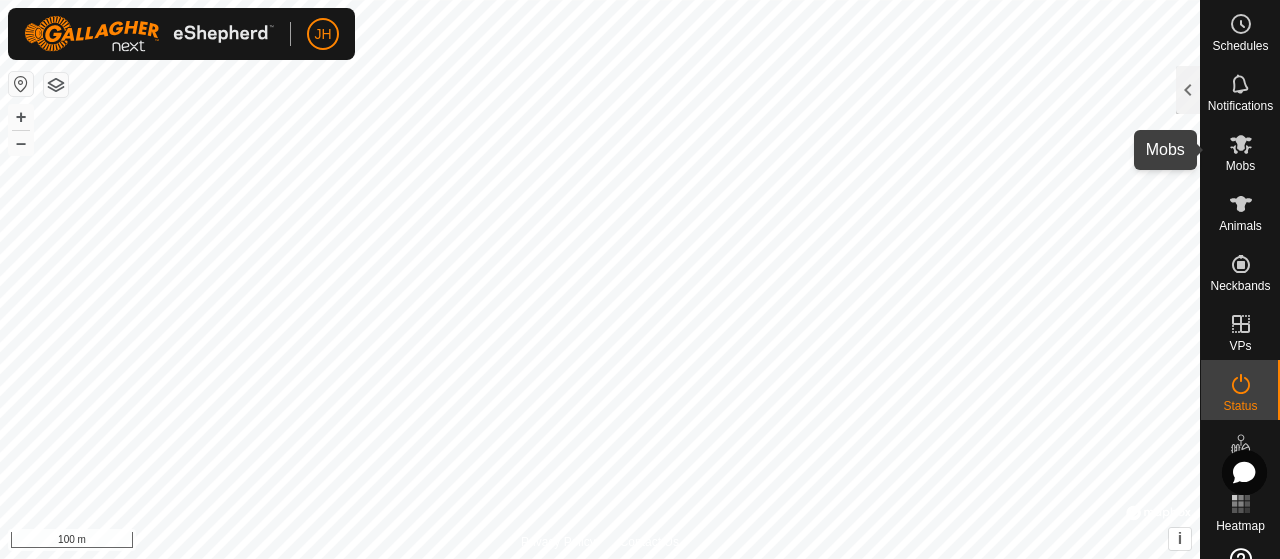 click on "Mobs" at bounding box center (1240, 166) 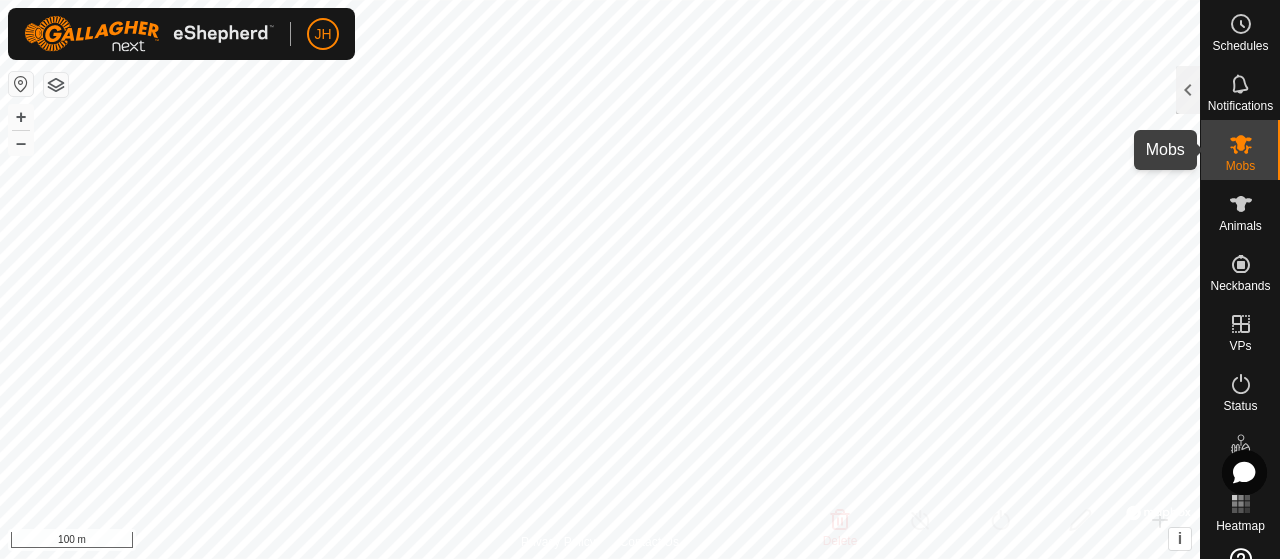 click 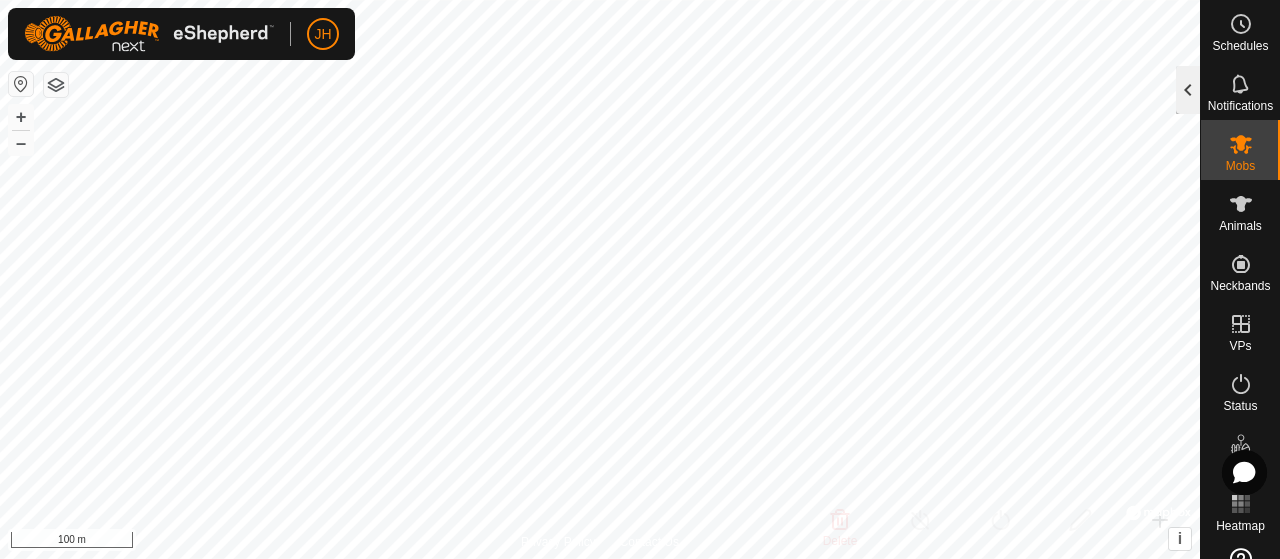 click 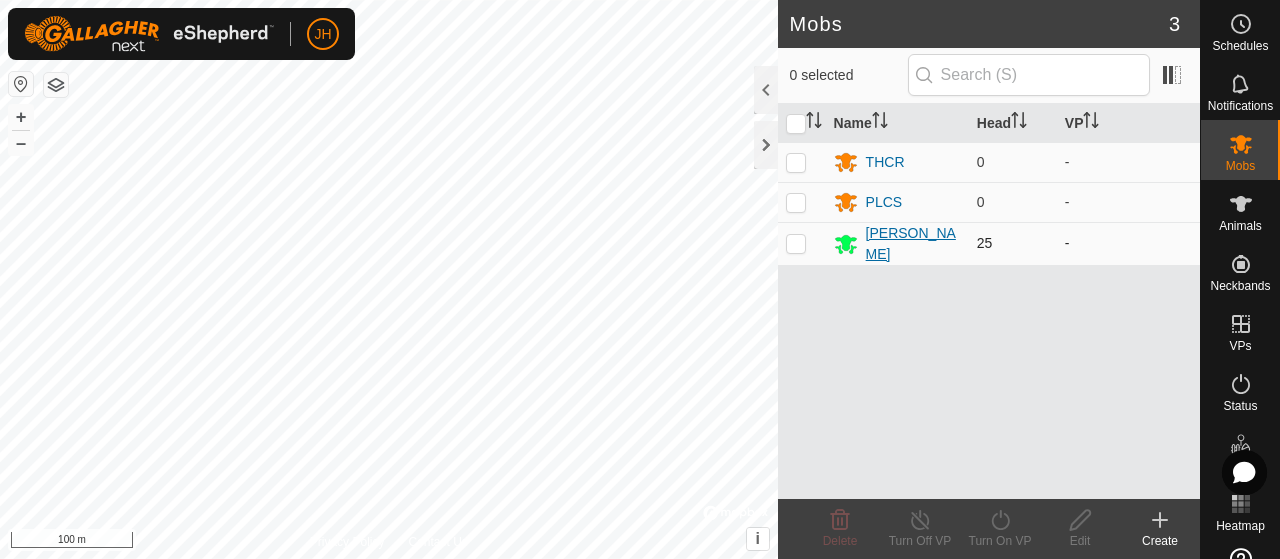 click on "[PERSON_NAME]" at bounding box center [913, 244] 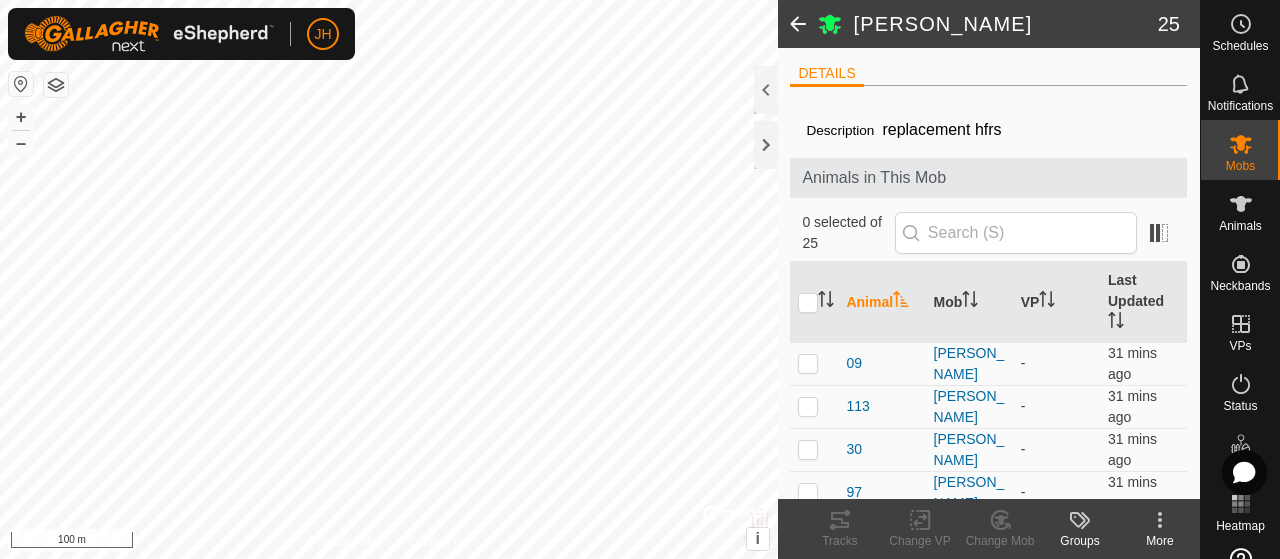 click 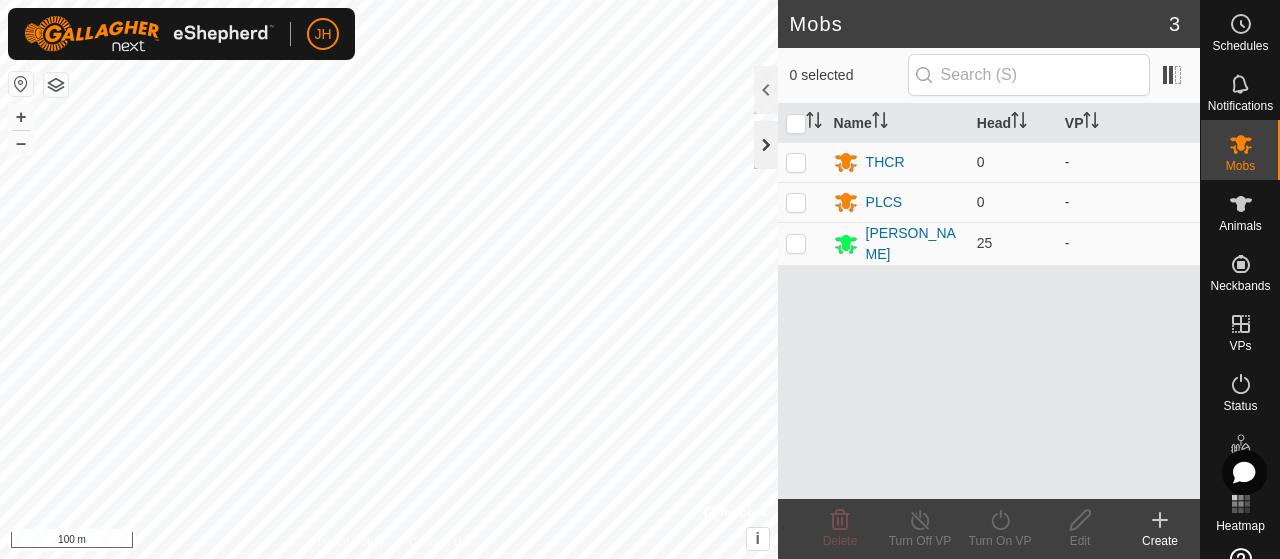 click 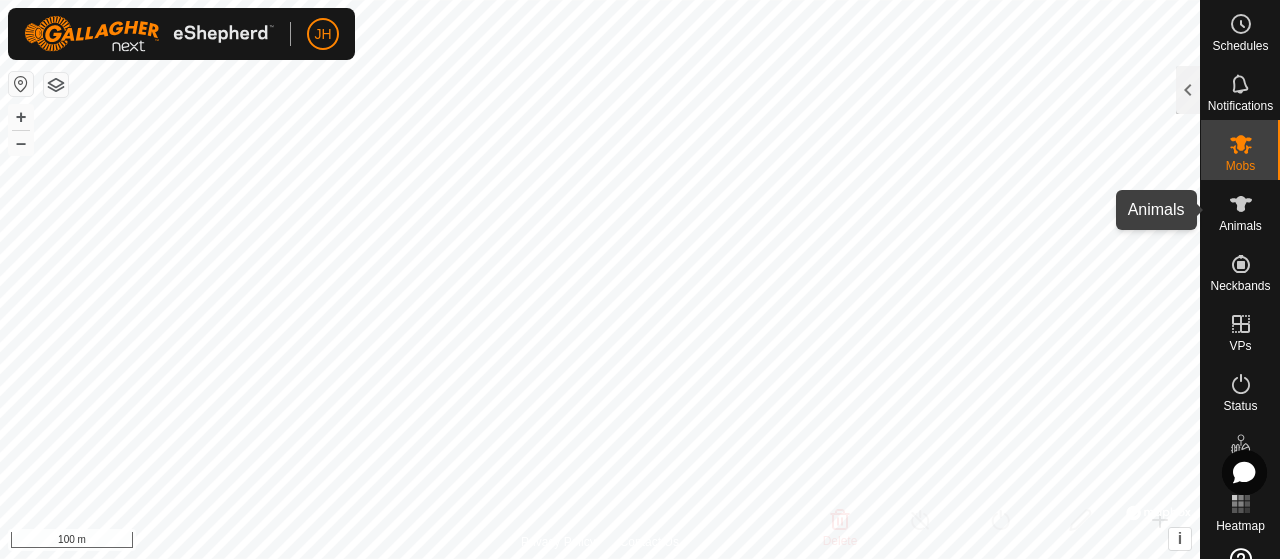 click on "Animals" at bounding box center [1240, 210] 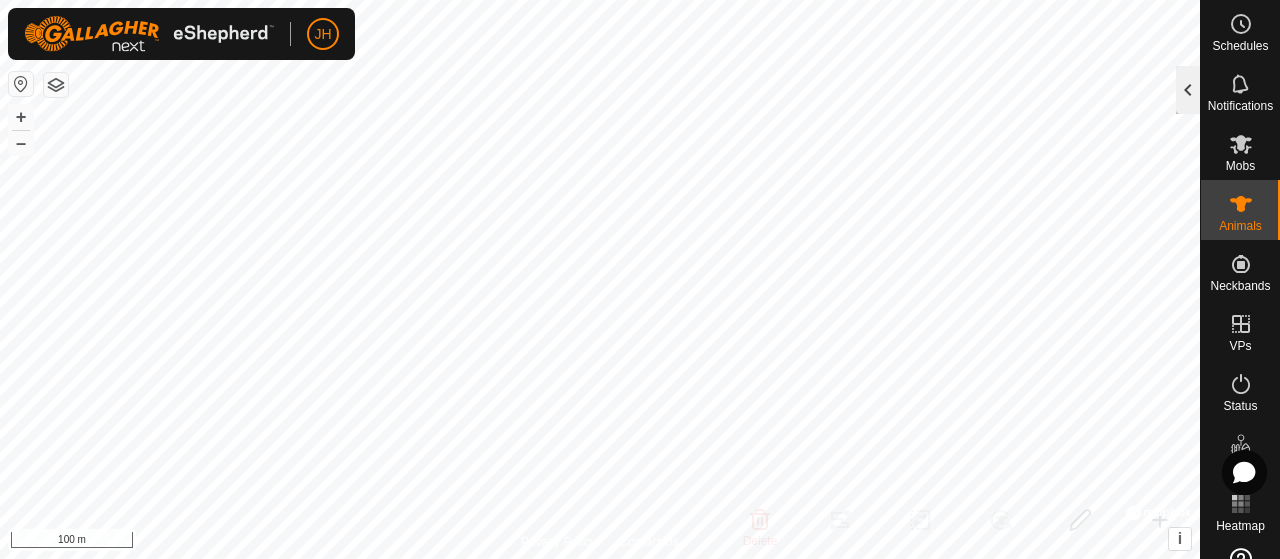 click 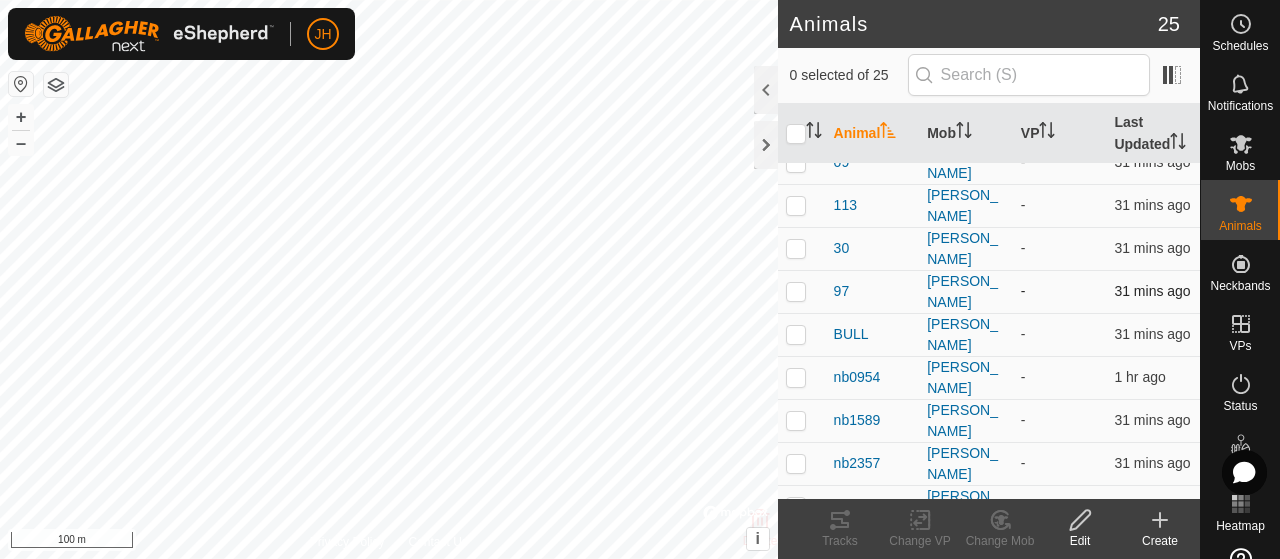 scroll, scrollTop: 0, scrollLeft: 0, axis: both 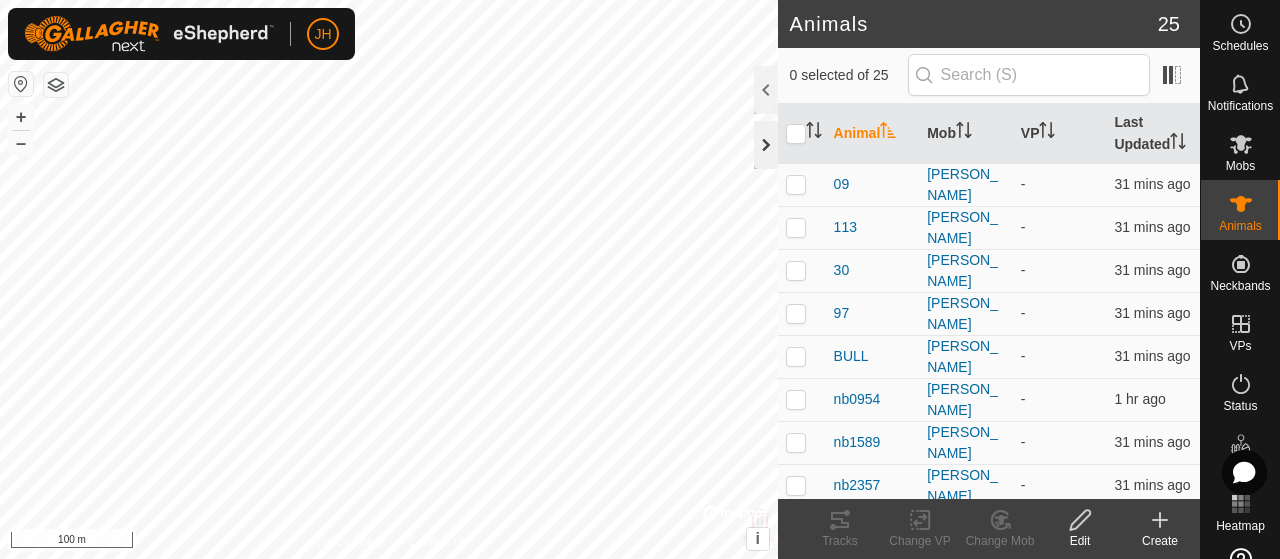click 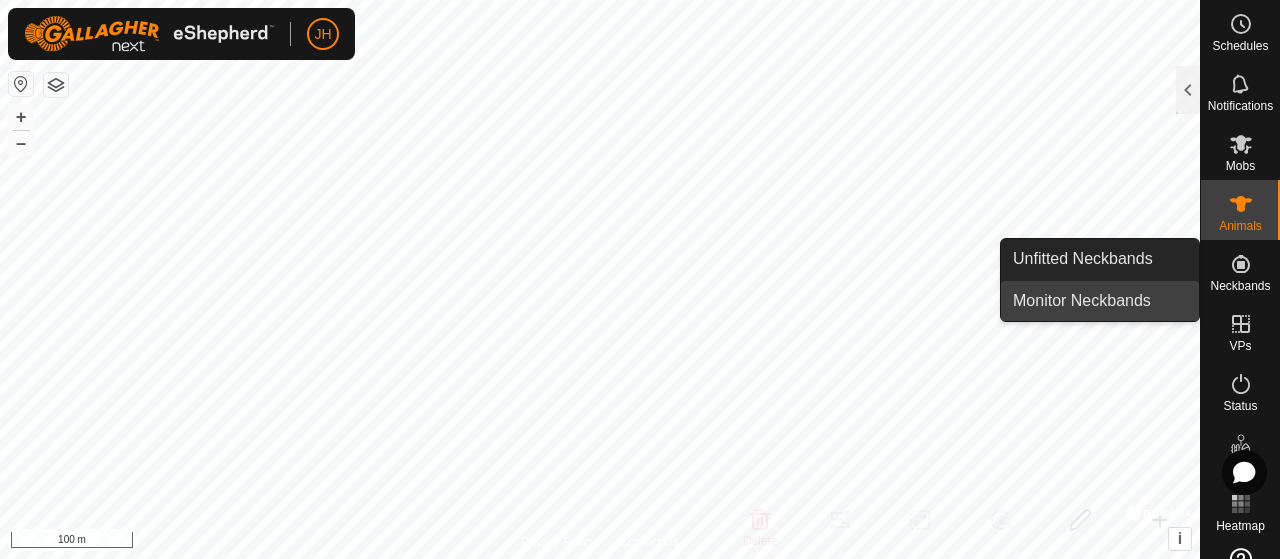 click on "Monitor Neckbands" at bounding box center [1100, 301] 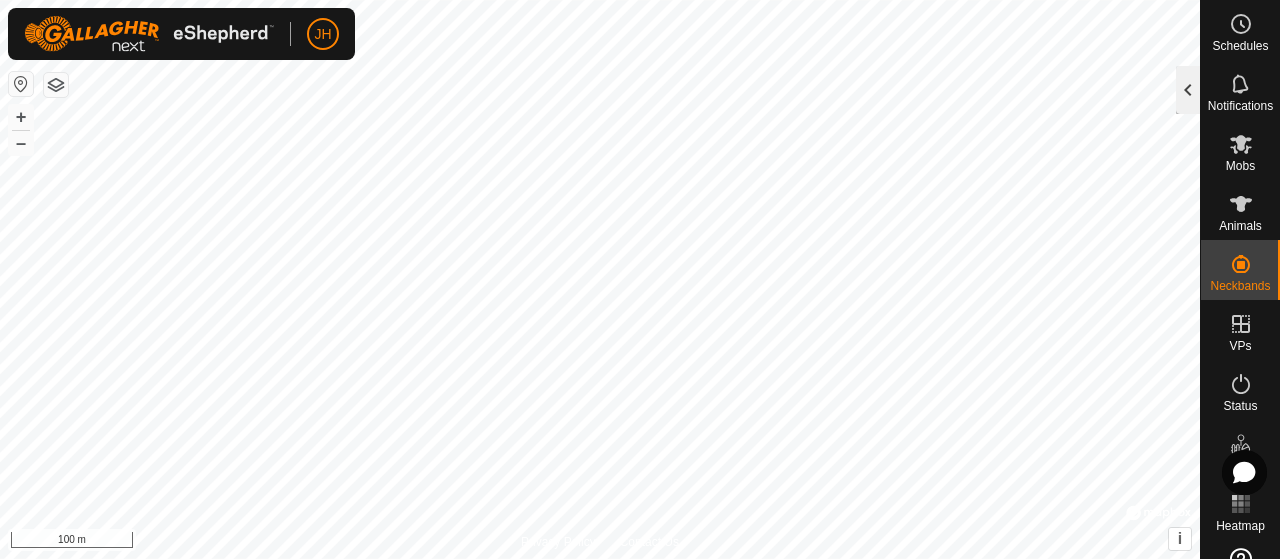 click 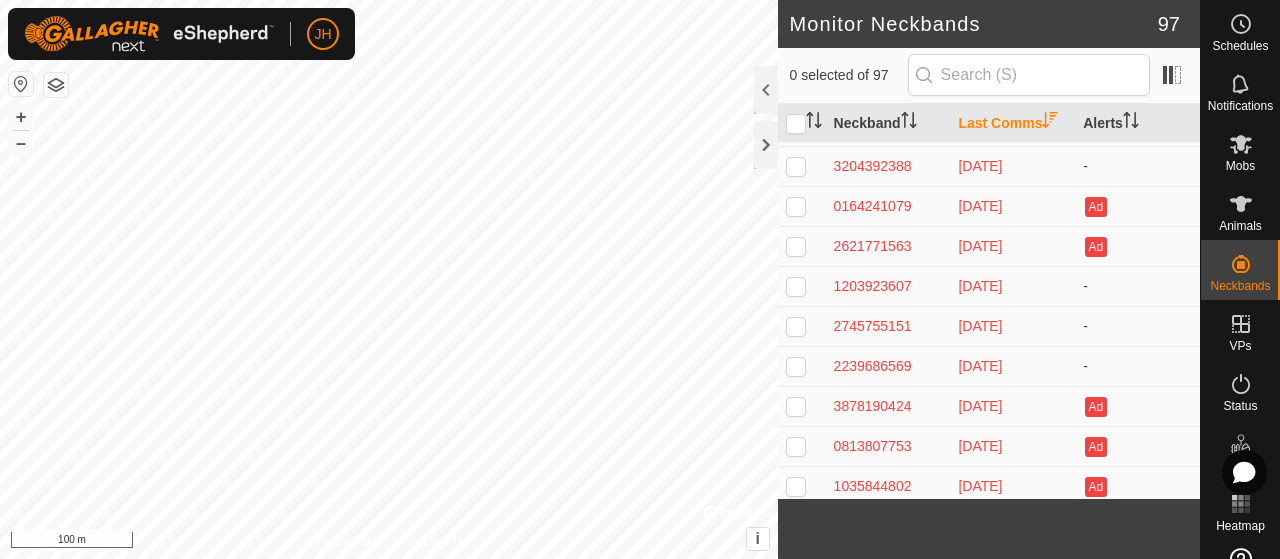 scroll, scrollTop: 0, scrollLeft: 0, axis: both 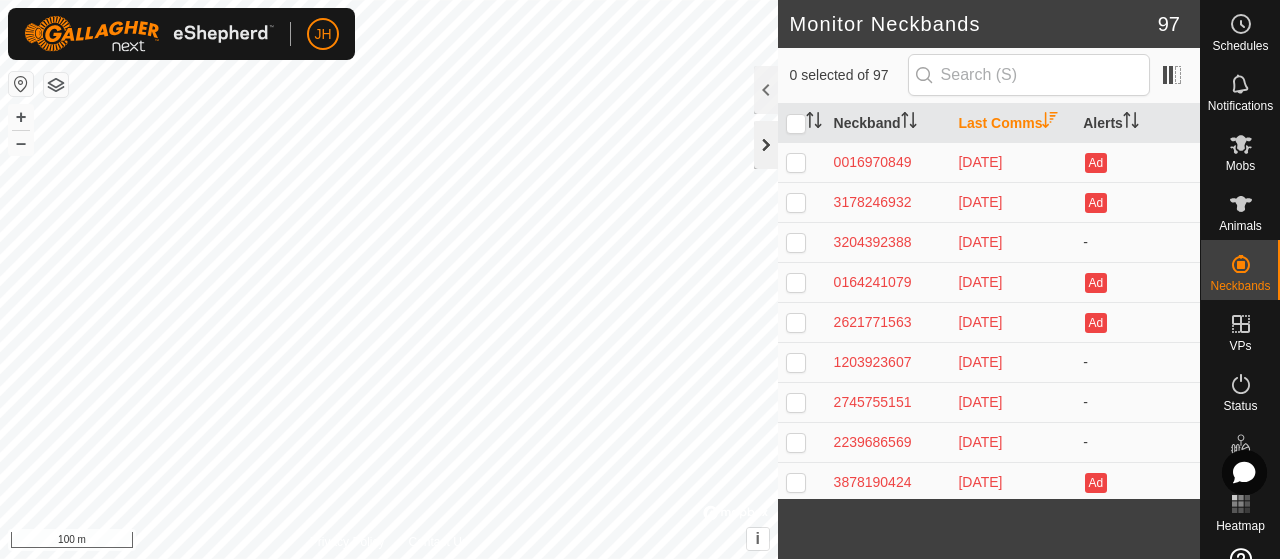 click 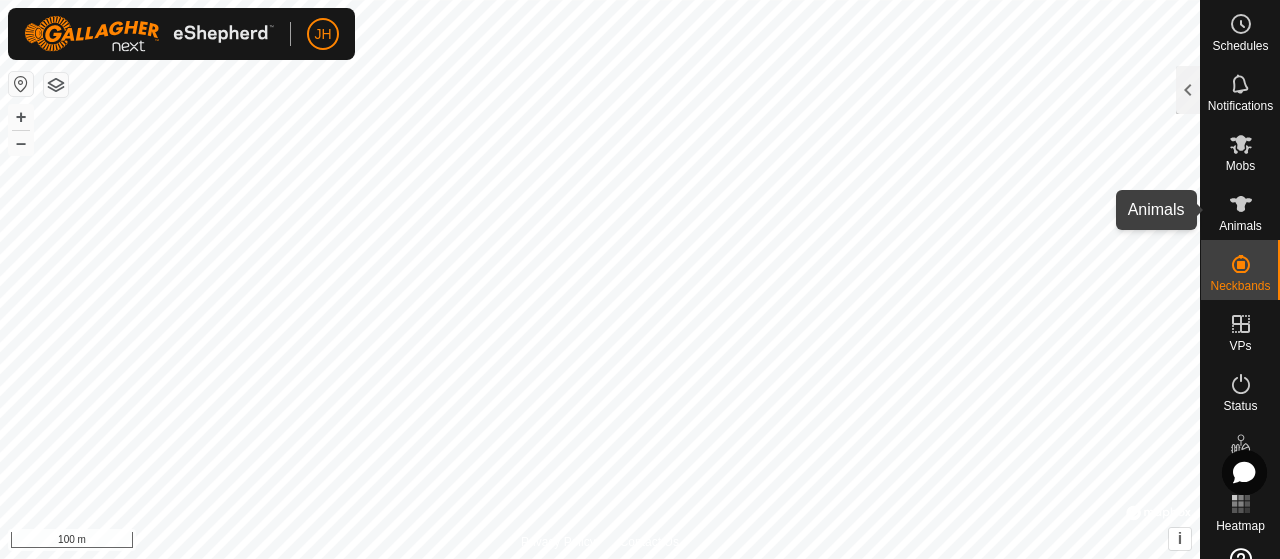 click on "Animals" at bounding box center (1240, 226) 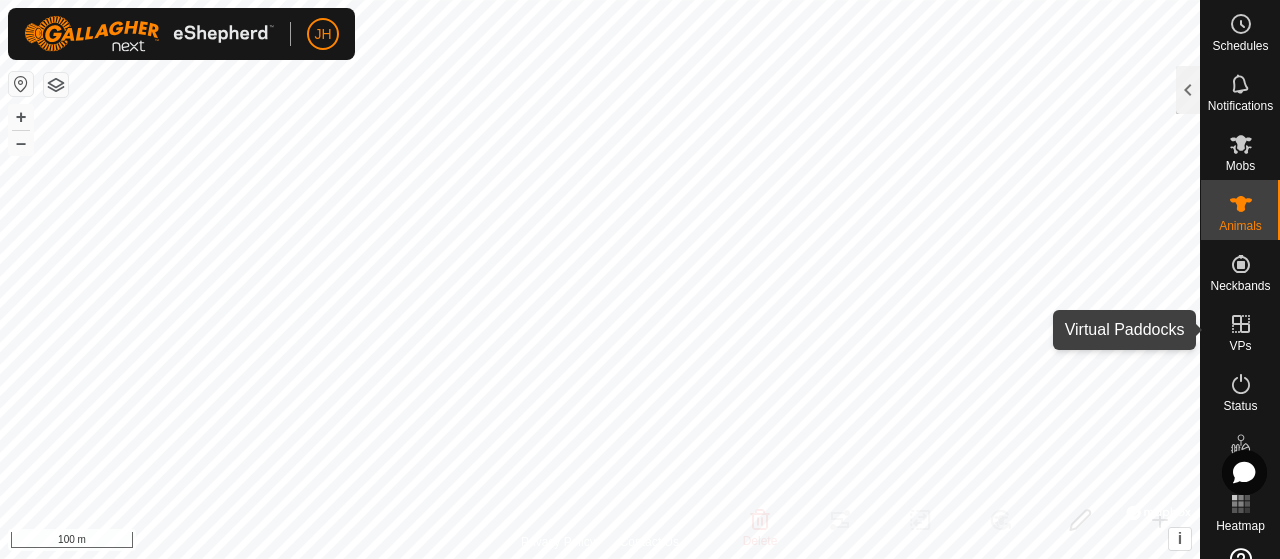 click on "VPs" at bounding box center [1240, 346] 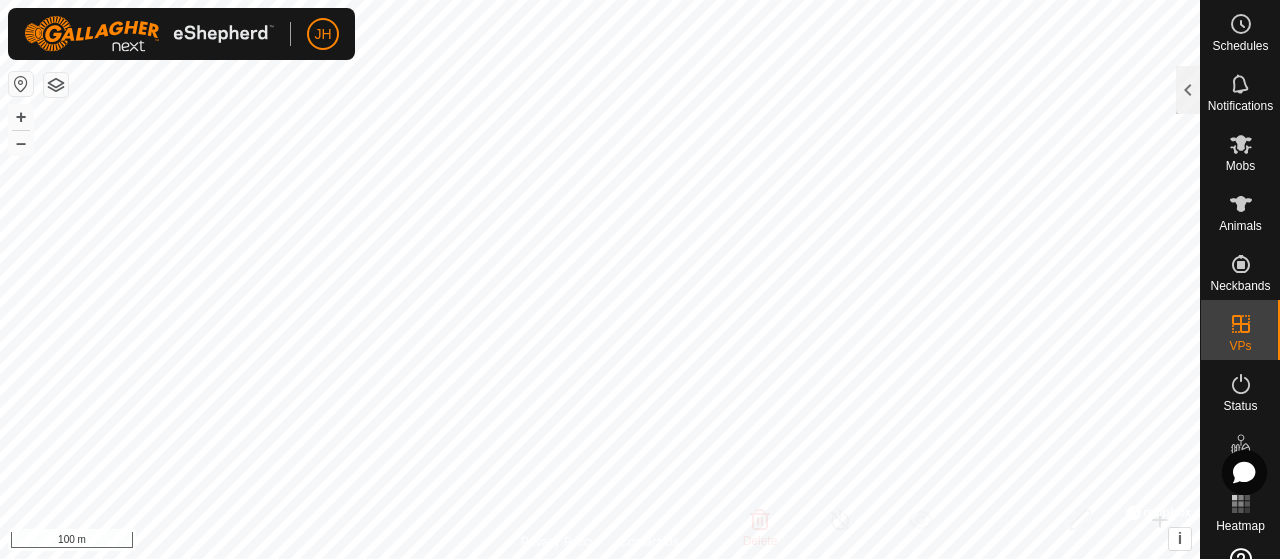 checkbox on "true" 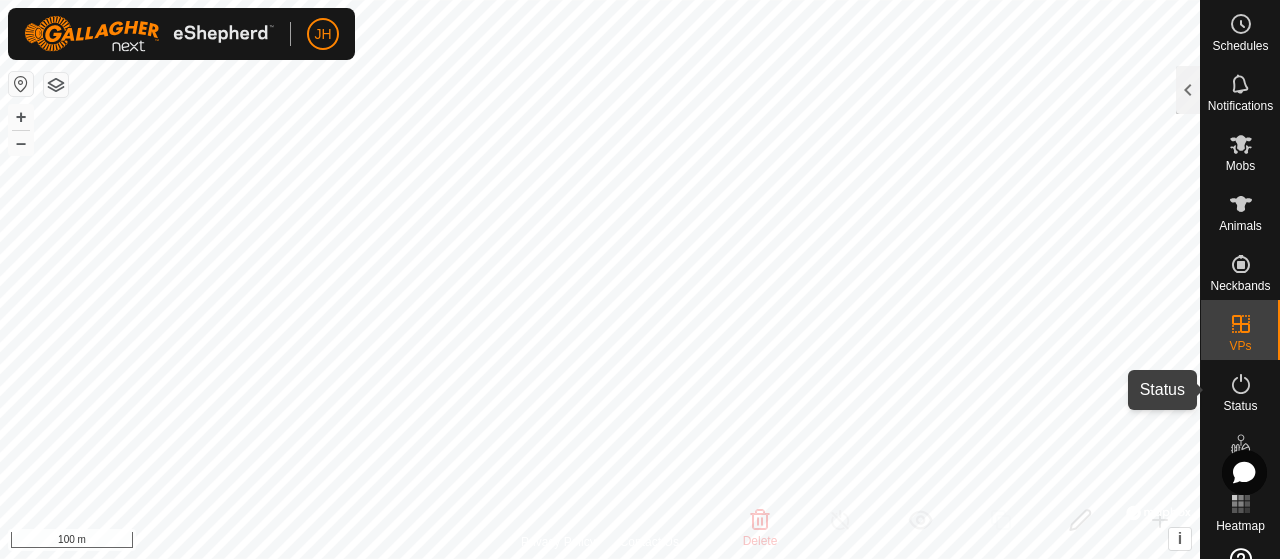 click 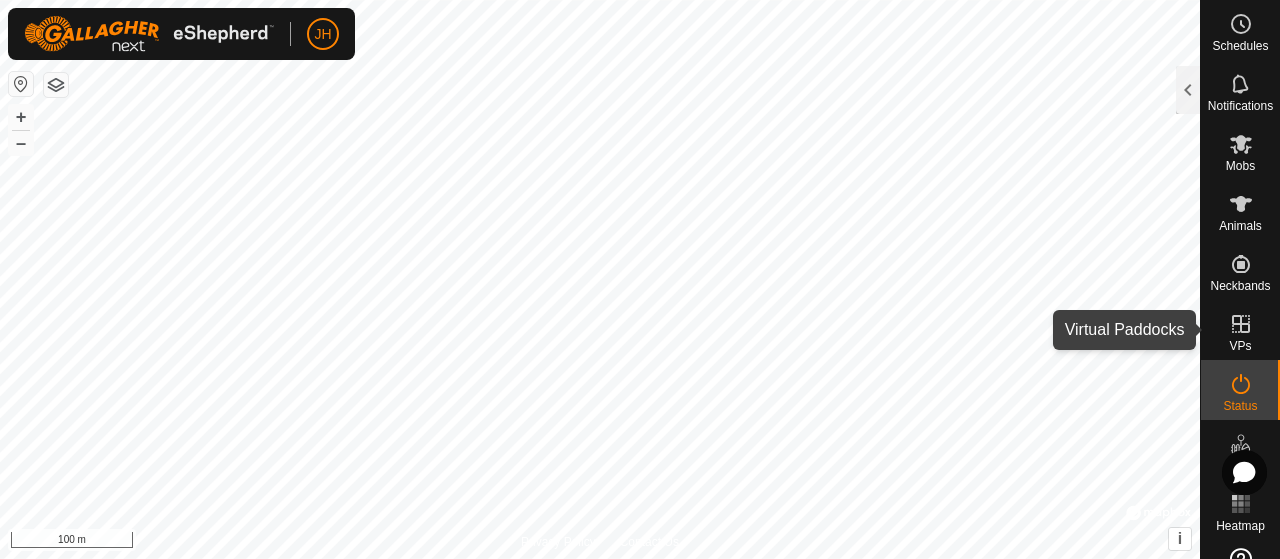 click at bounding box center (1241, 324) 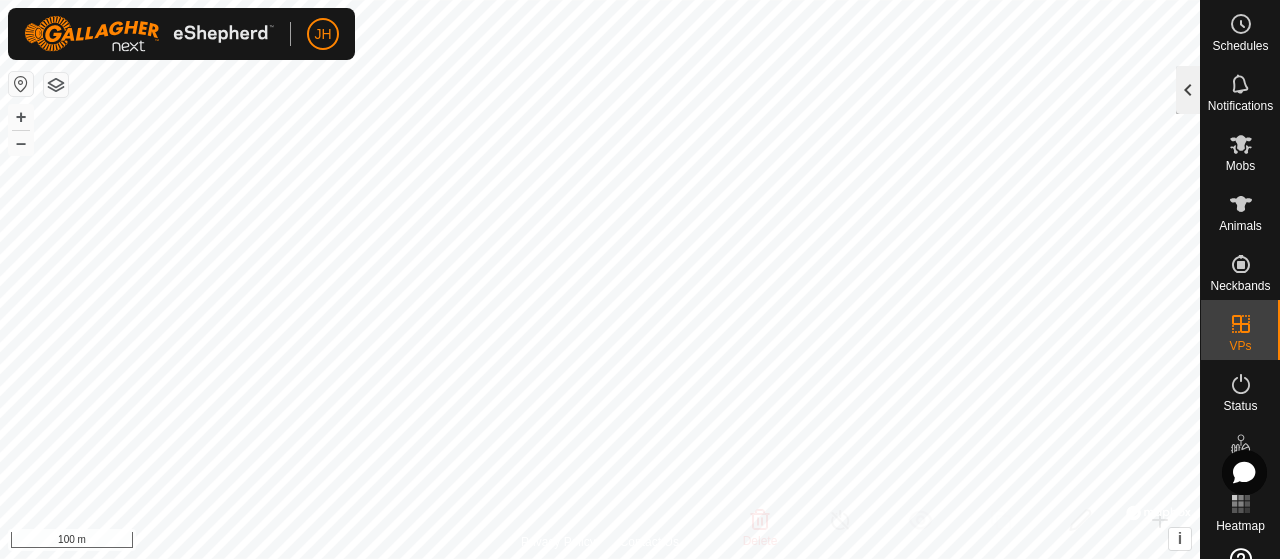 click 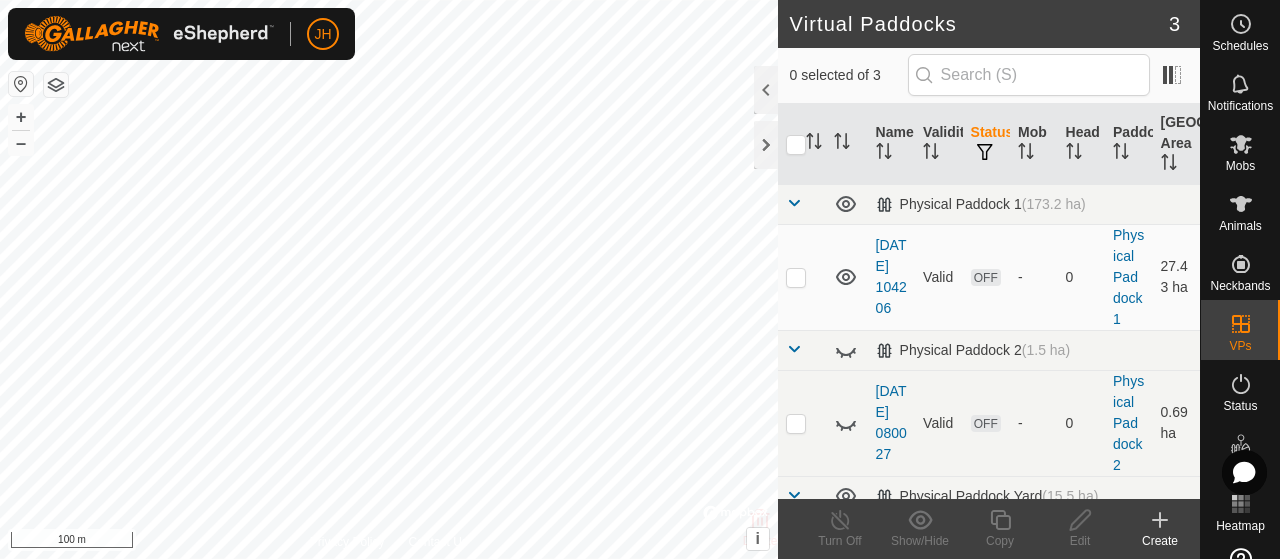 checkbox on "true" 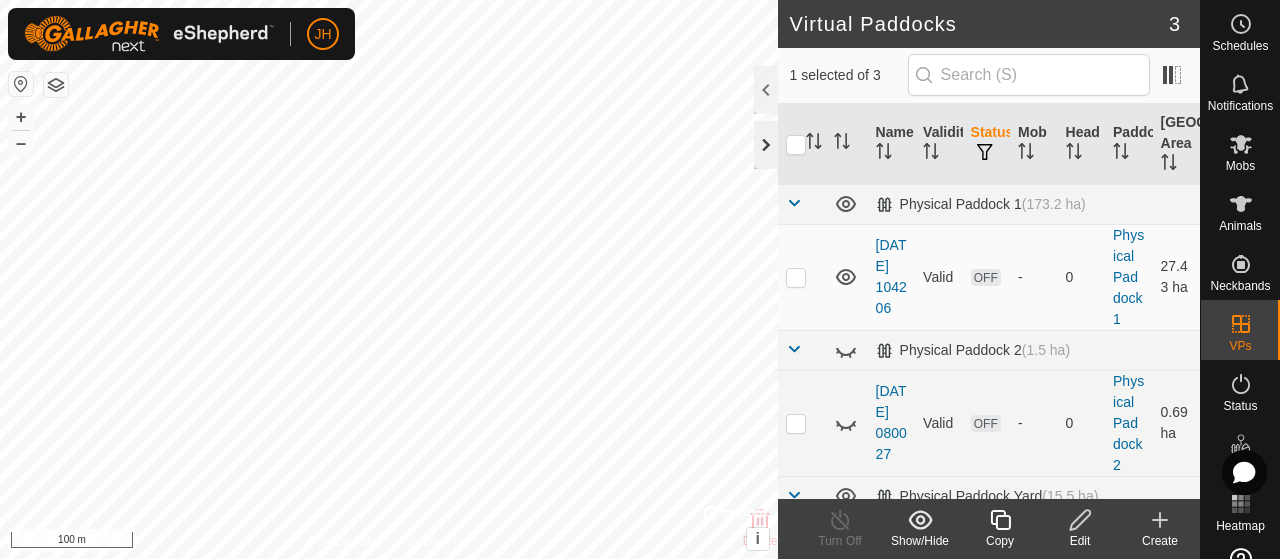 click 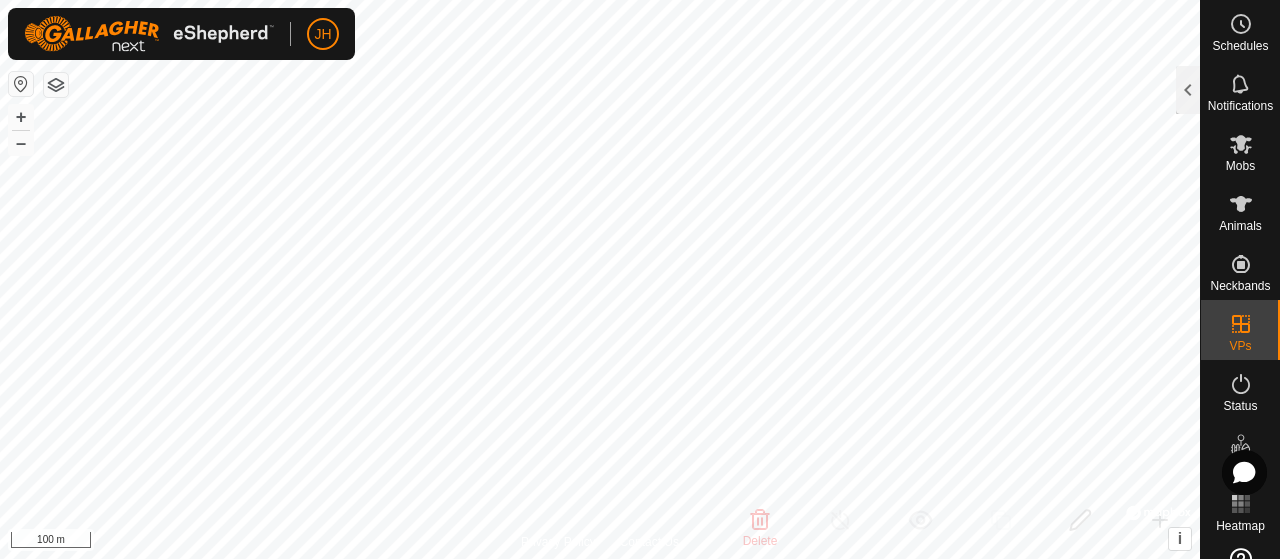 click on "JH Schedules Notifications Mobs Animals Neckbands VPs Status Infra Heatmap Help Virtual Paddocks 3 1 selected of 3     Name   Validity   Status   Mob   Head   Paddock   Grazing Area   Physical Paddock 1   (173.2 ha) [DATE] 104206  Valid  OFF  -   0   Physical Paddock 1   27.43 ha   Physical Paddock 2   (1.5 ha) [DATE] 080027  Valid  OFF  -   0   Physical Paddock 2   0.69 ha   Physical Paddock Yard   (15.5 ha) [DATE] 130516 yard  Valid  OFF  -   0   Physical [GEOGRAPHIC_DATA]   14.12 ha  Delete  Turn Off   Show/Hide   Copy   Edit   Create  Privacy Policy Contact Us
[DATE] 130516 yard Status:  OFF Type:  Inclusion Zone + – ⇧ i ©  Mapbox , ©  OpenStreetMap ,  Improve this map 100 m" at bounding box center (640, 279) 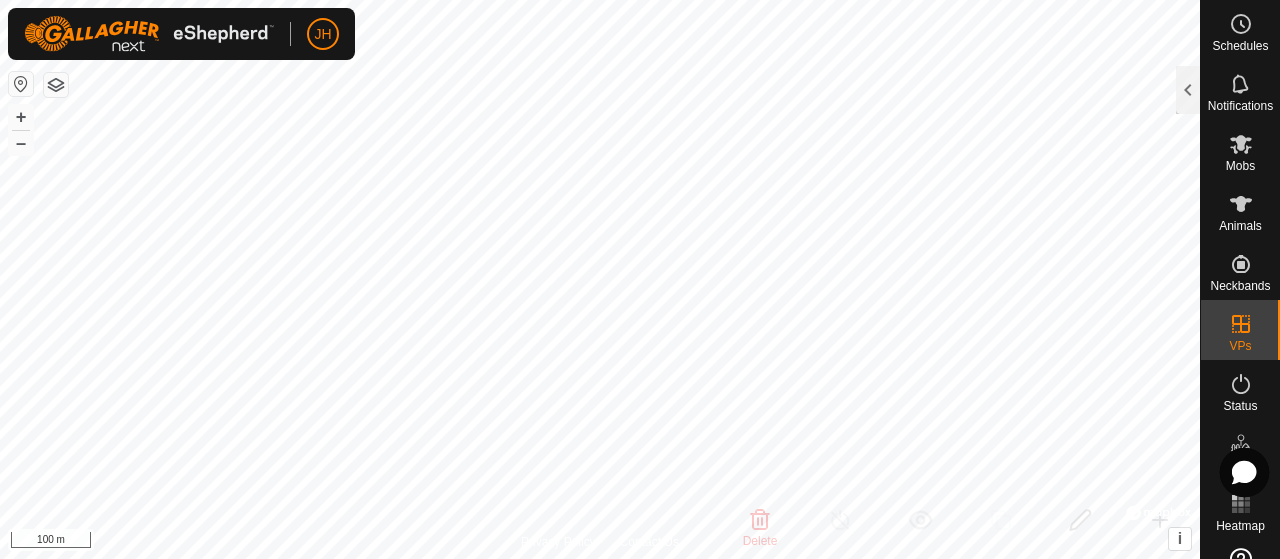 click 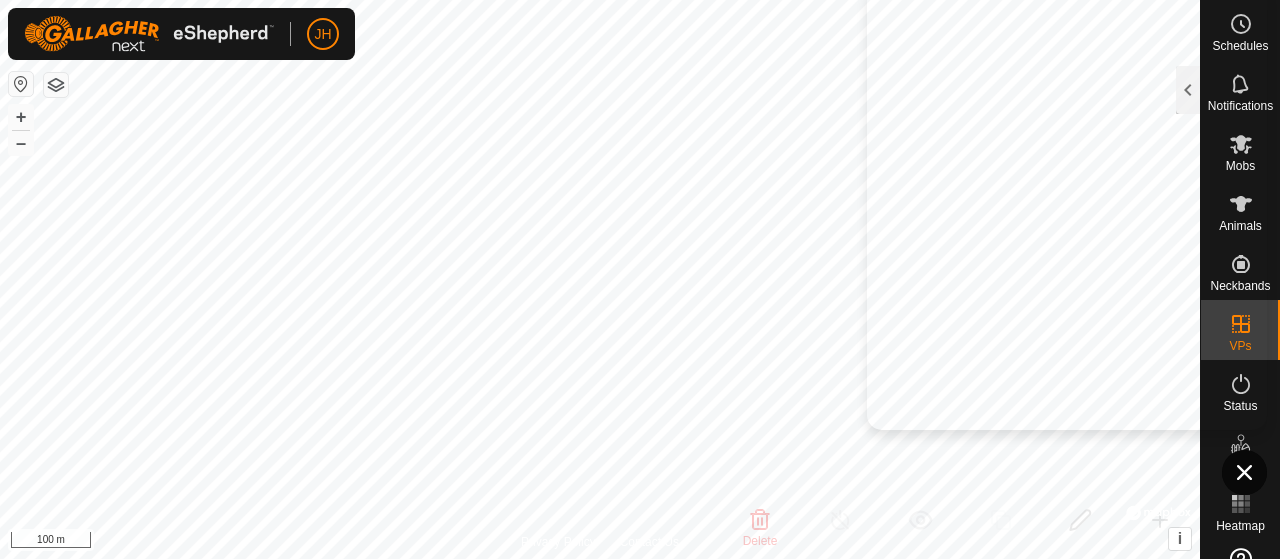 scroll, scrollTop: 0, scrollLeft: 0, axis: both 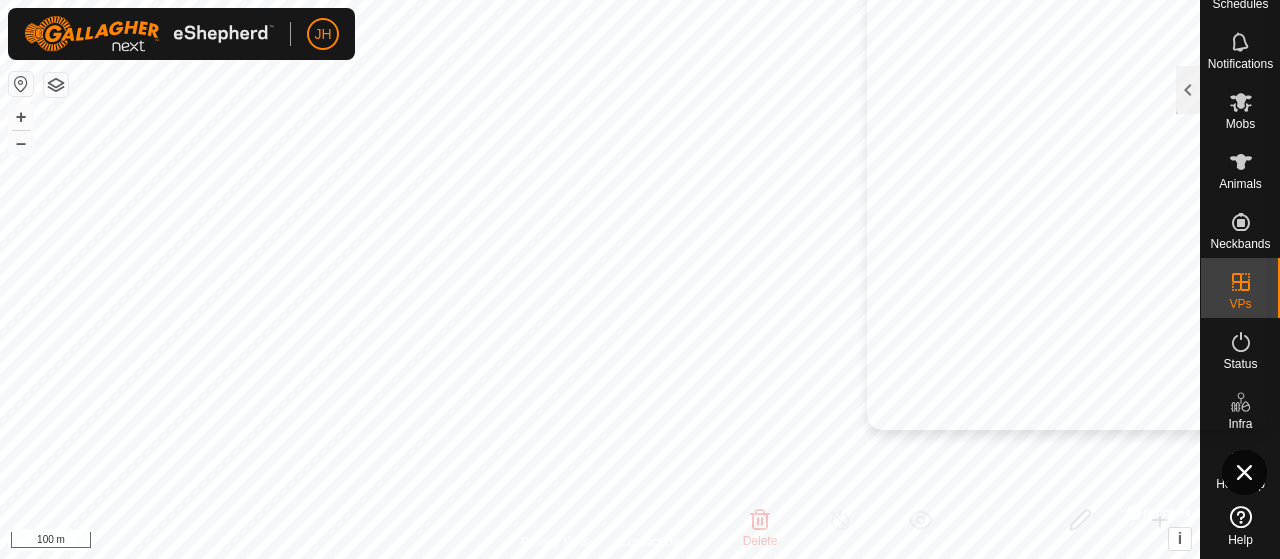 click on "Help" 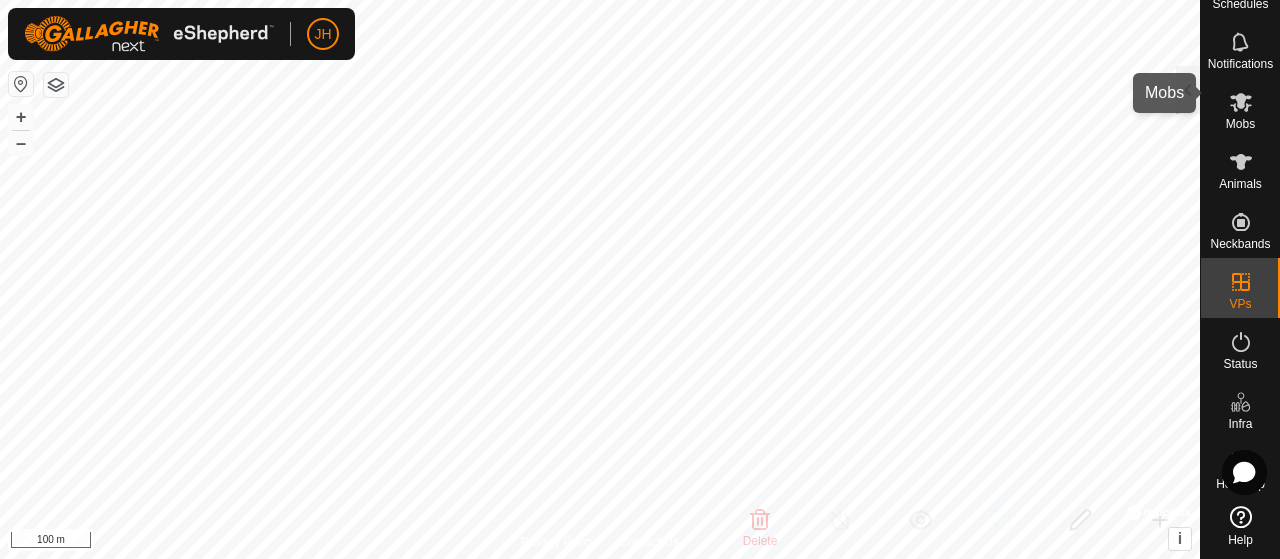 click 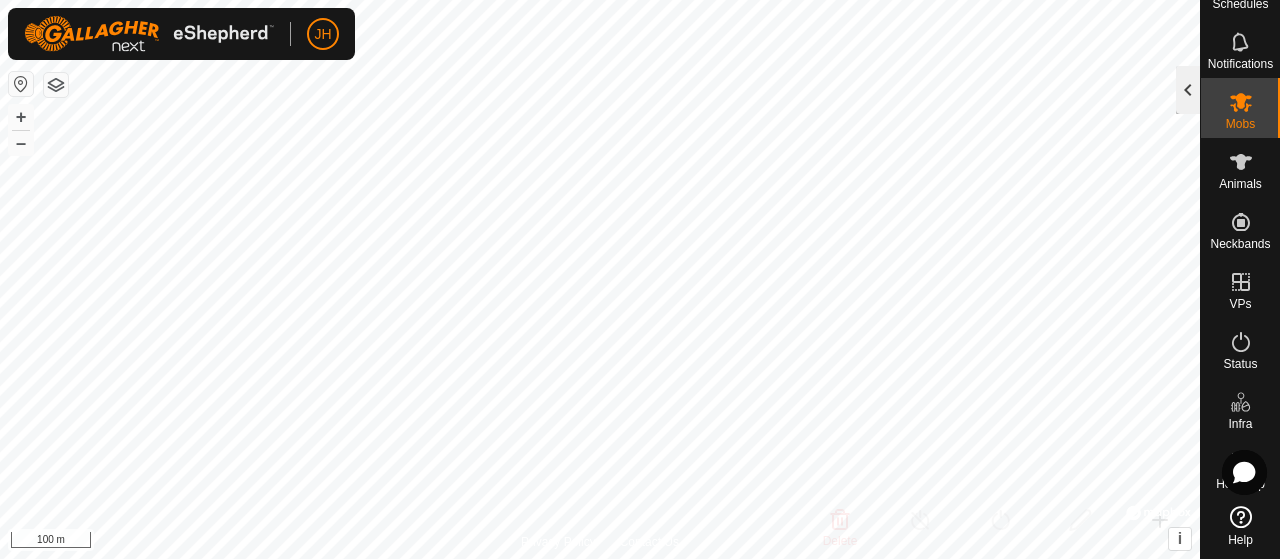 click 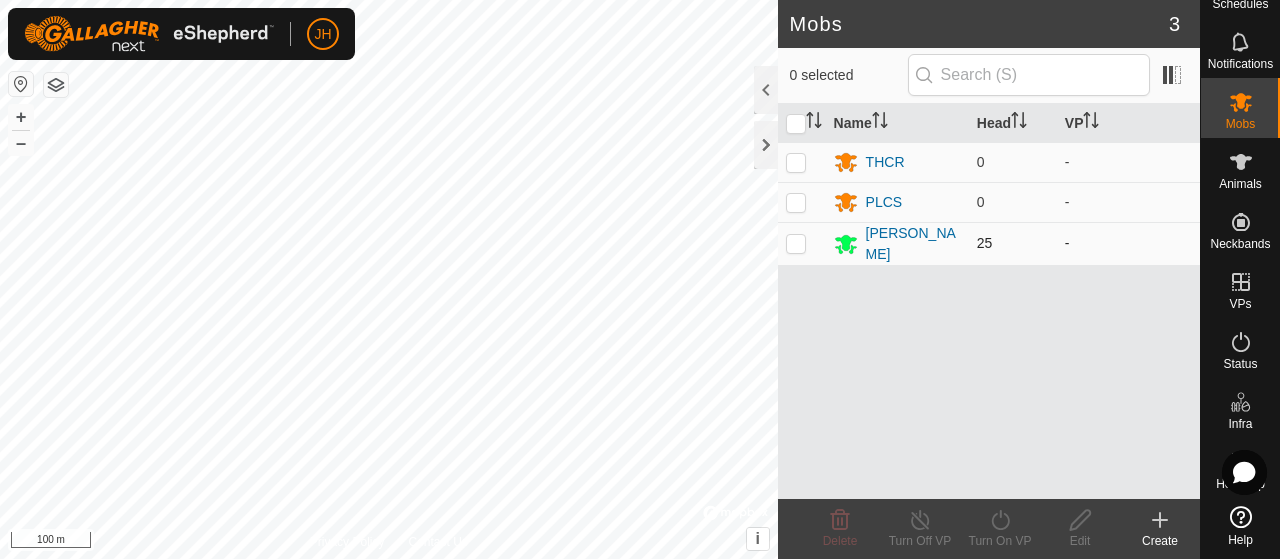 click at bounding box center (796, 243) 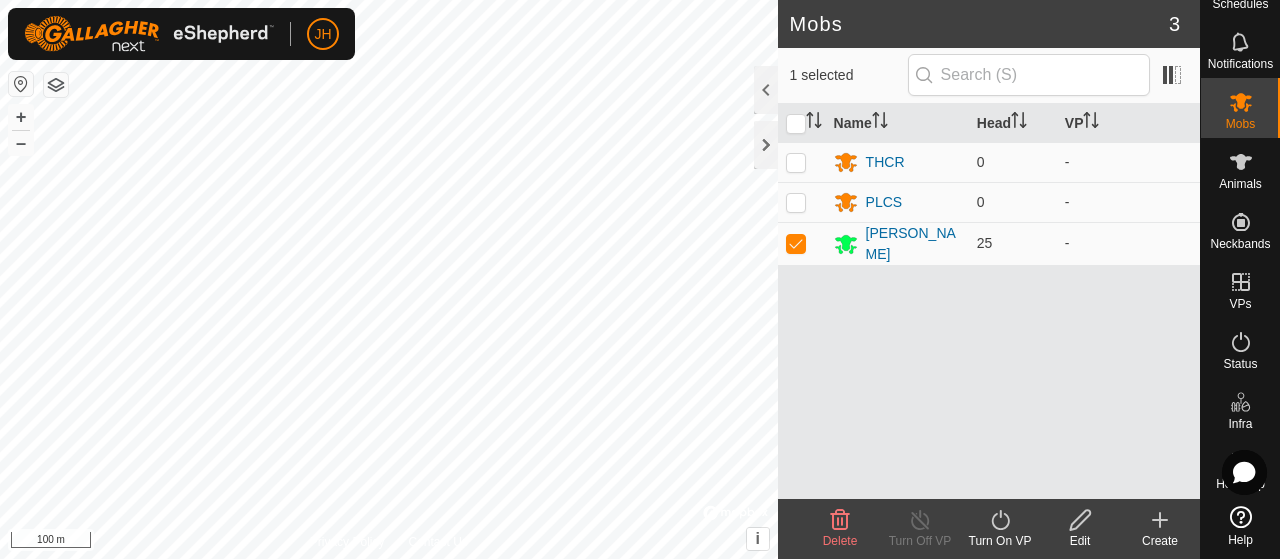 click 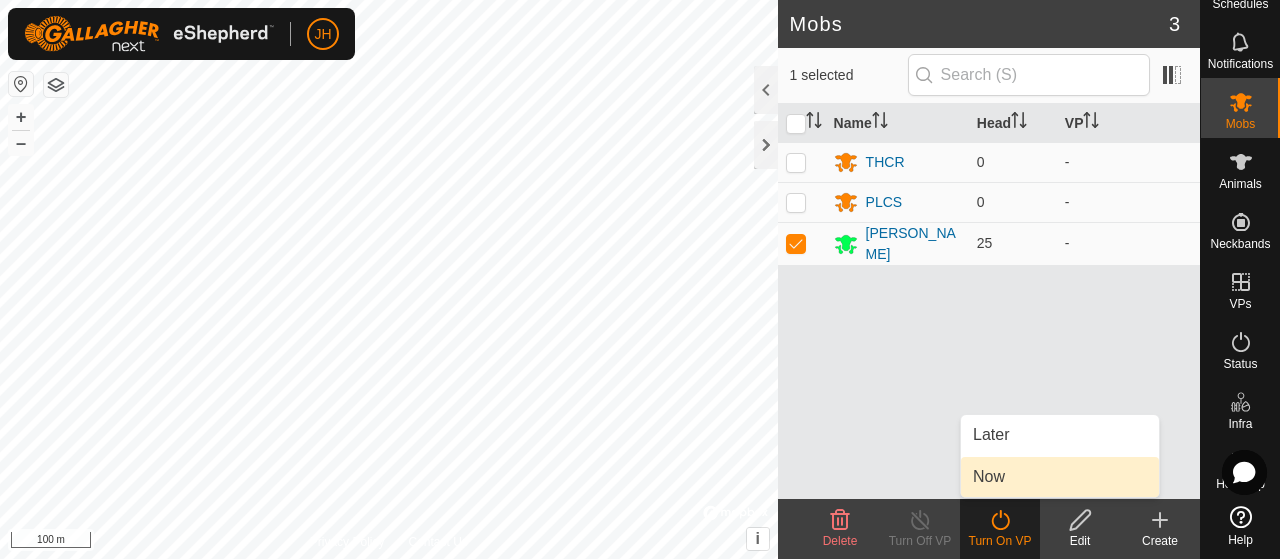 click on "Now" at bounding box center (1060, 477) 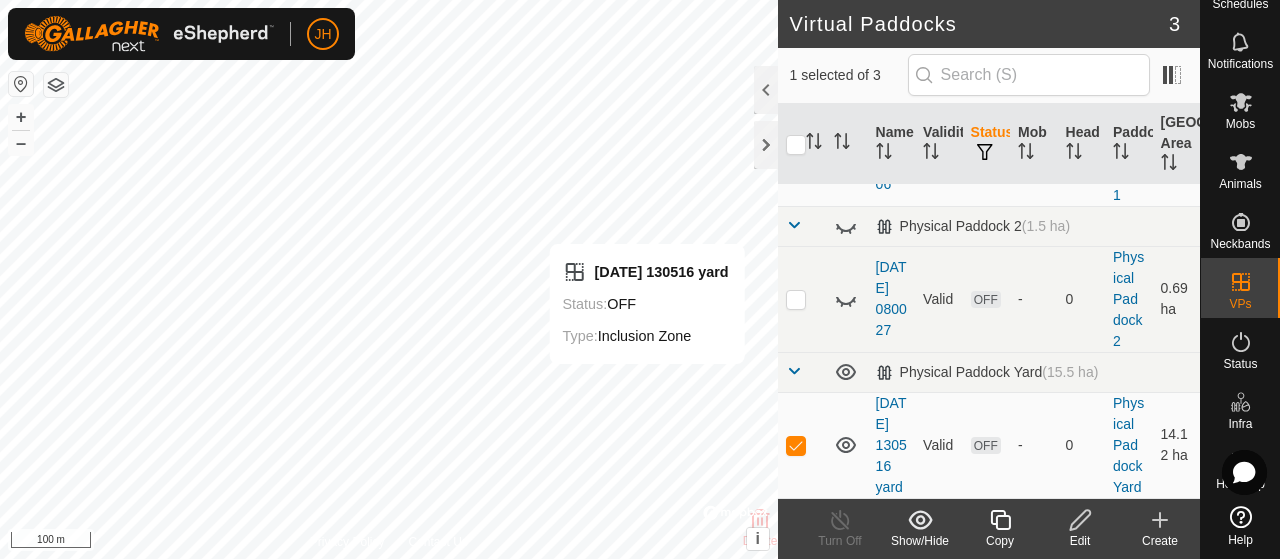 scroll, scrollTop: 204, scrollLeft: 0, axis: vertical 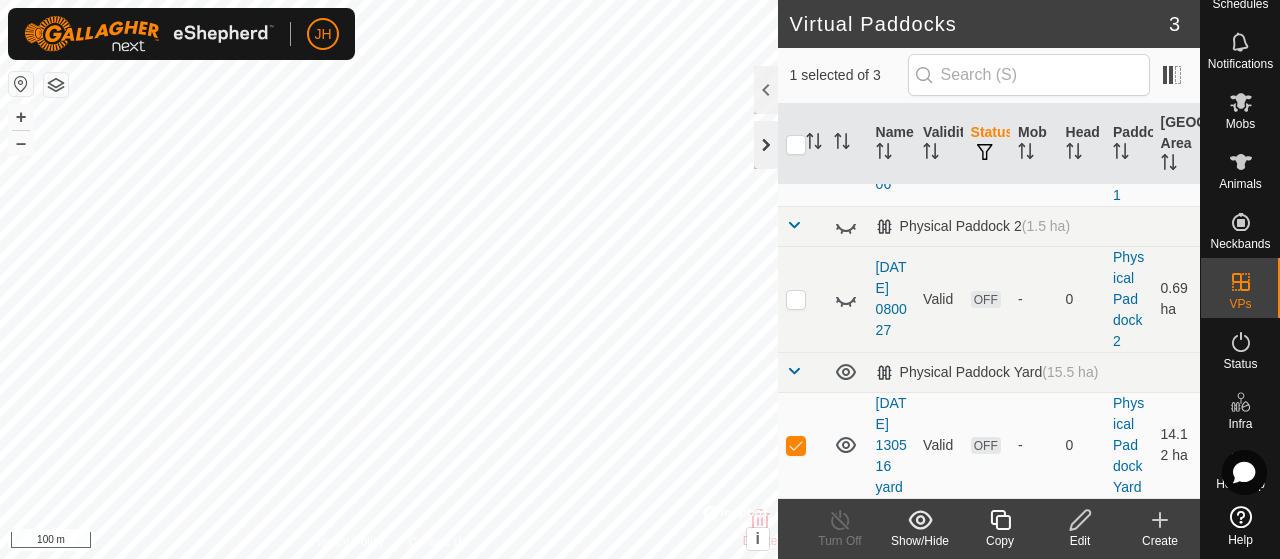 click 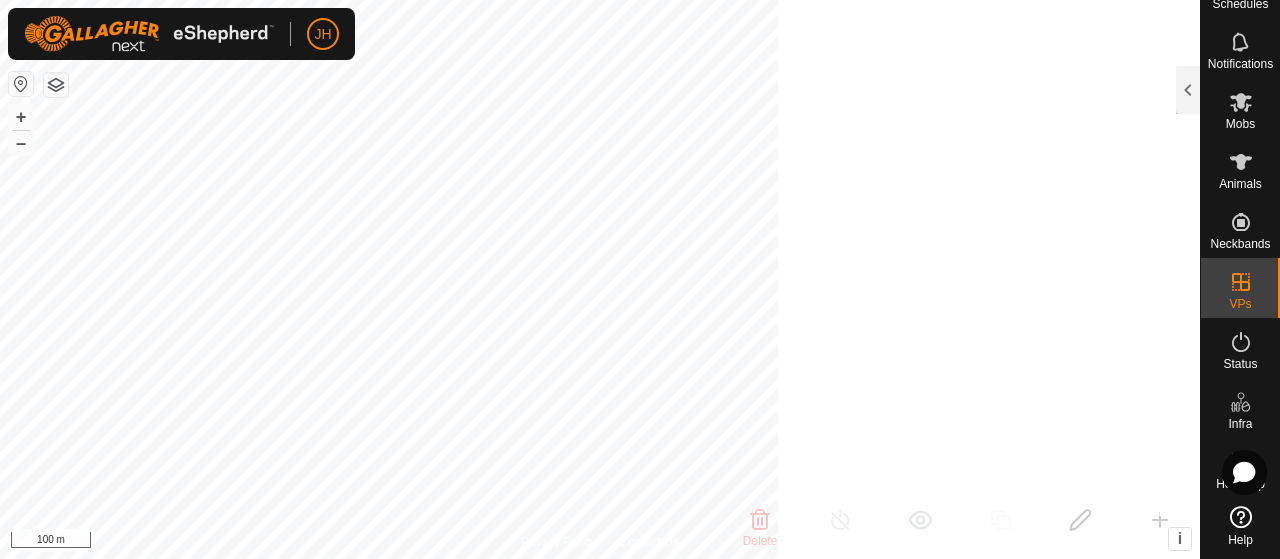 scroll, scrollTop: 585, scrollLeft: 0, axis: vertical 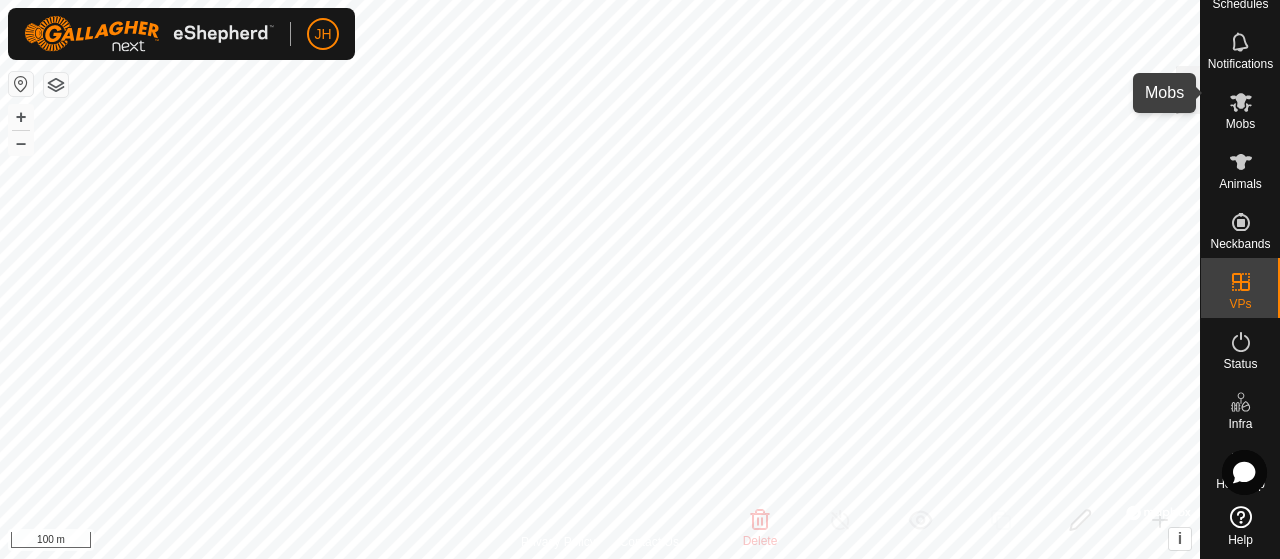 click 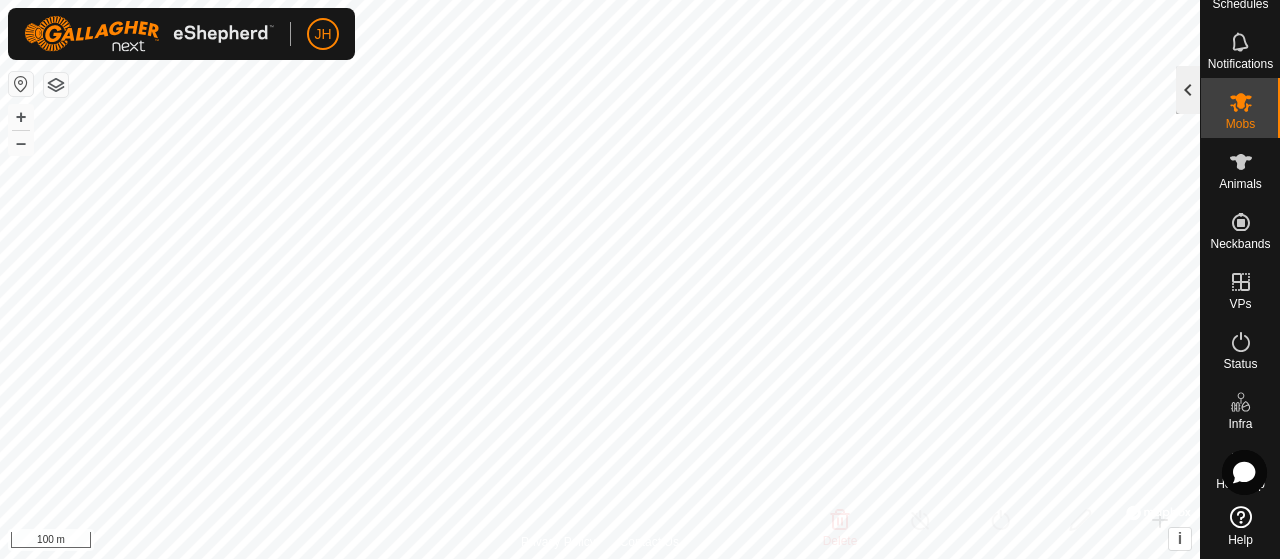 click 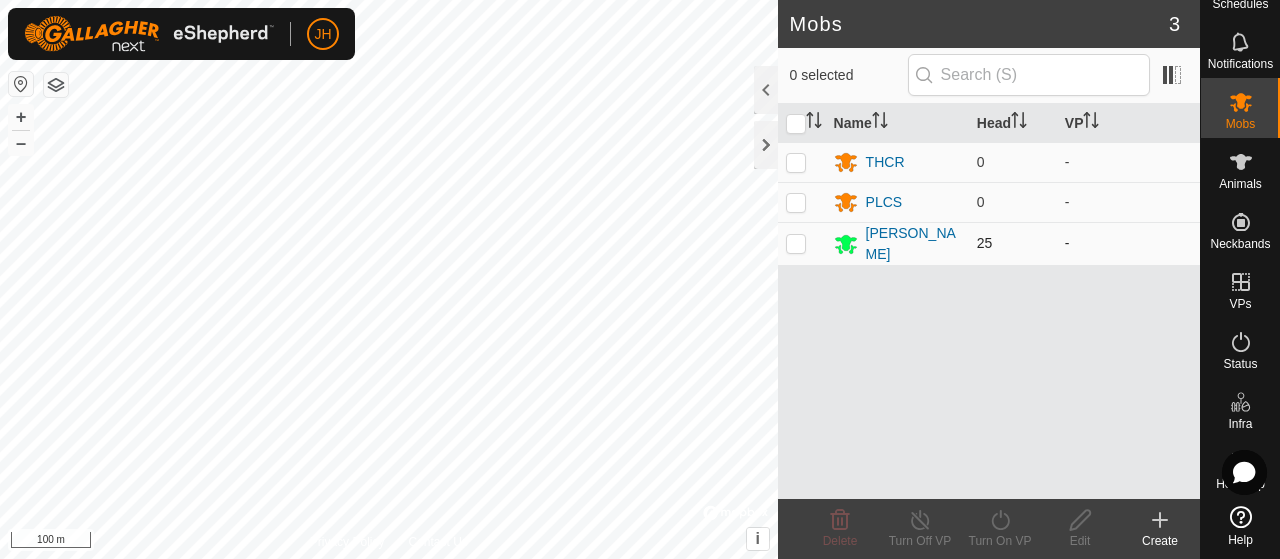 click at bounding box center [796, 243] 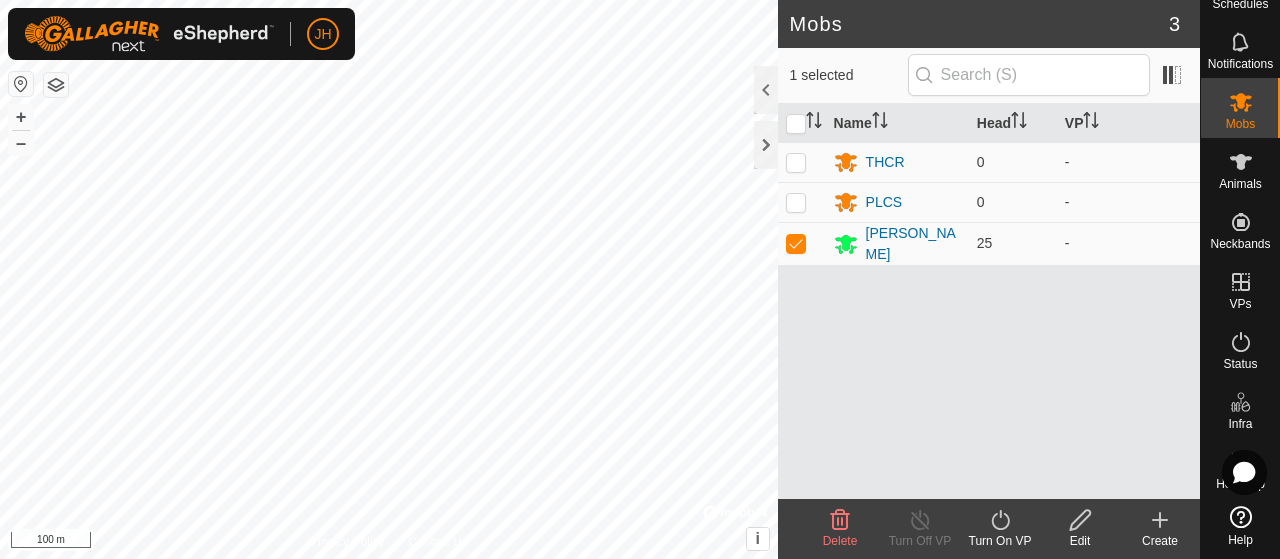 click on "Turn On VP" 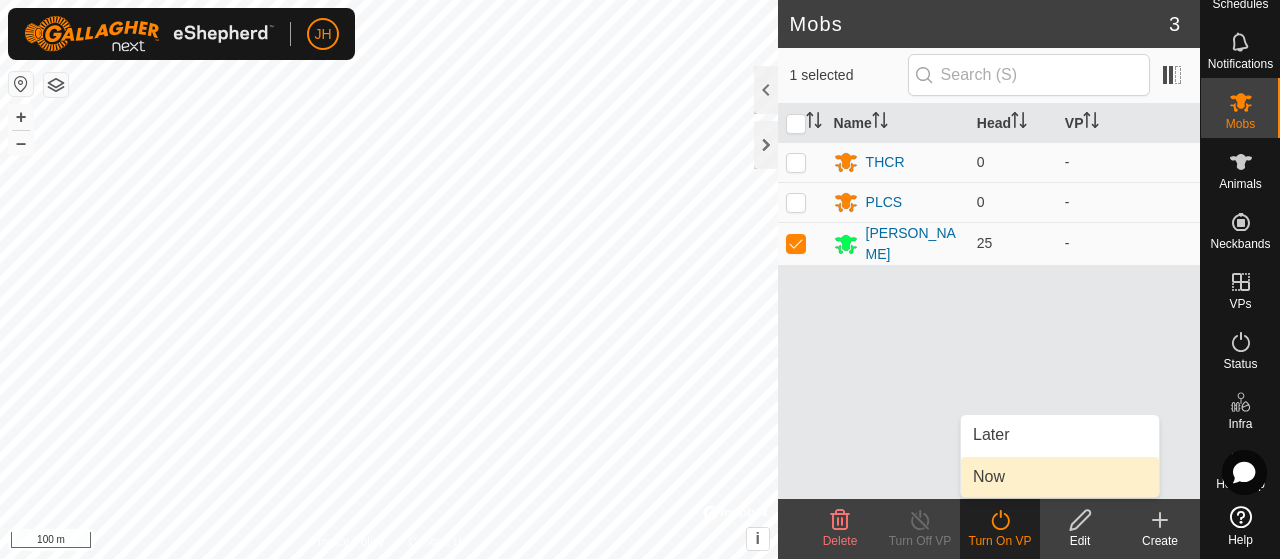click on "Now" at bounding box center (1060, 477) 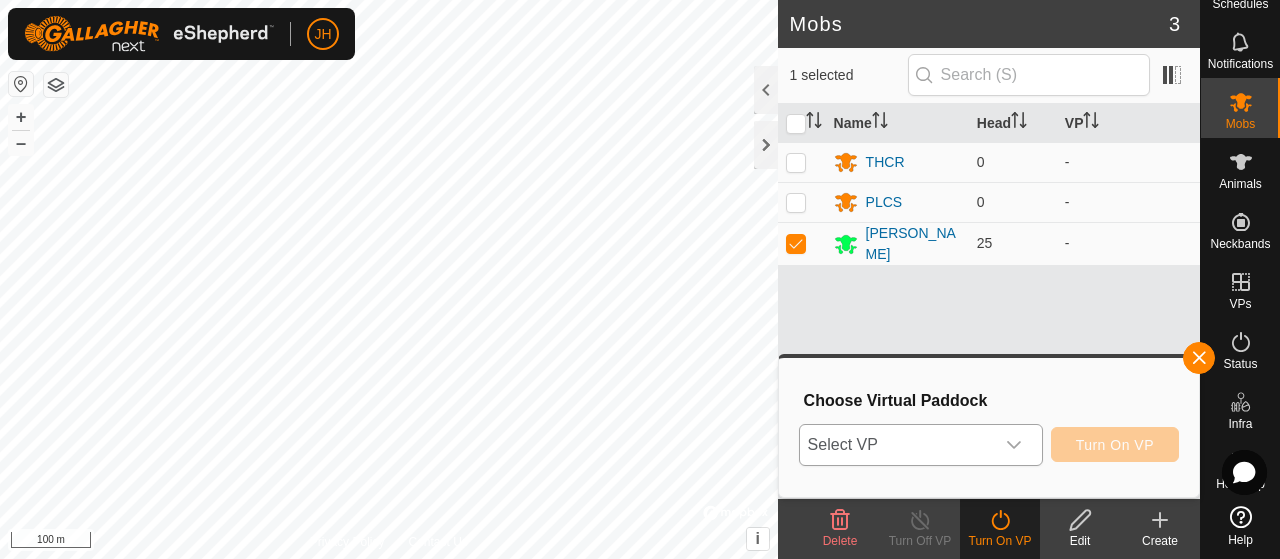 click 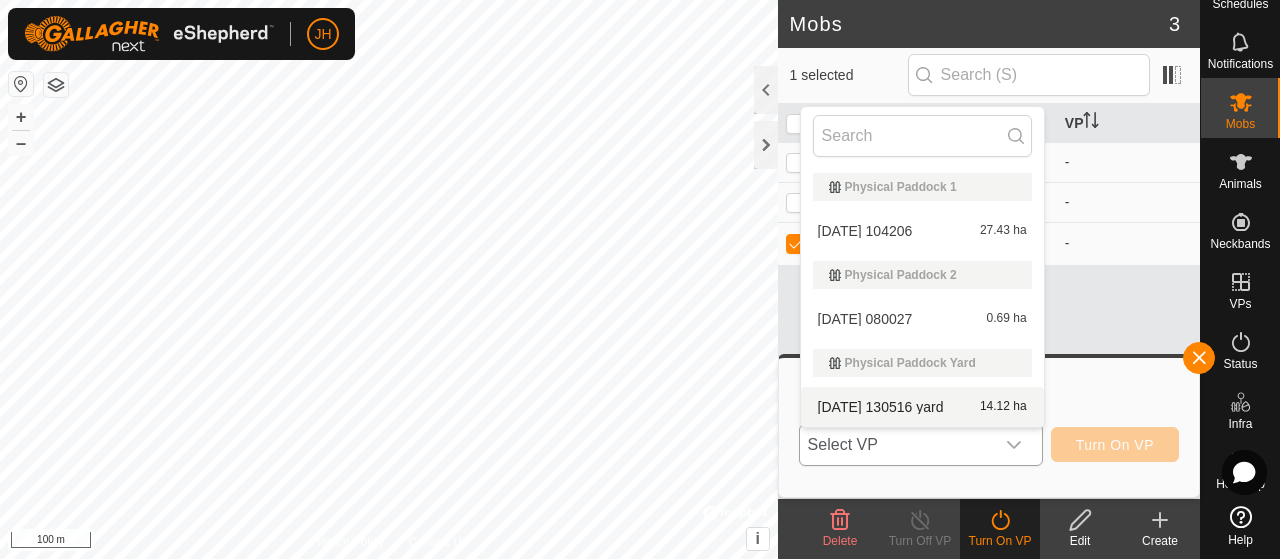 click on "[DATE] 130516 yard  14.12 ha" at bounding box center [922, 407] 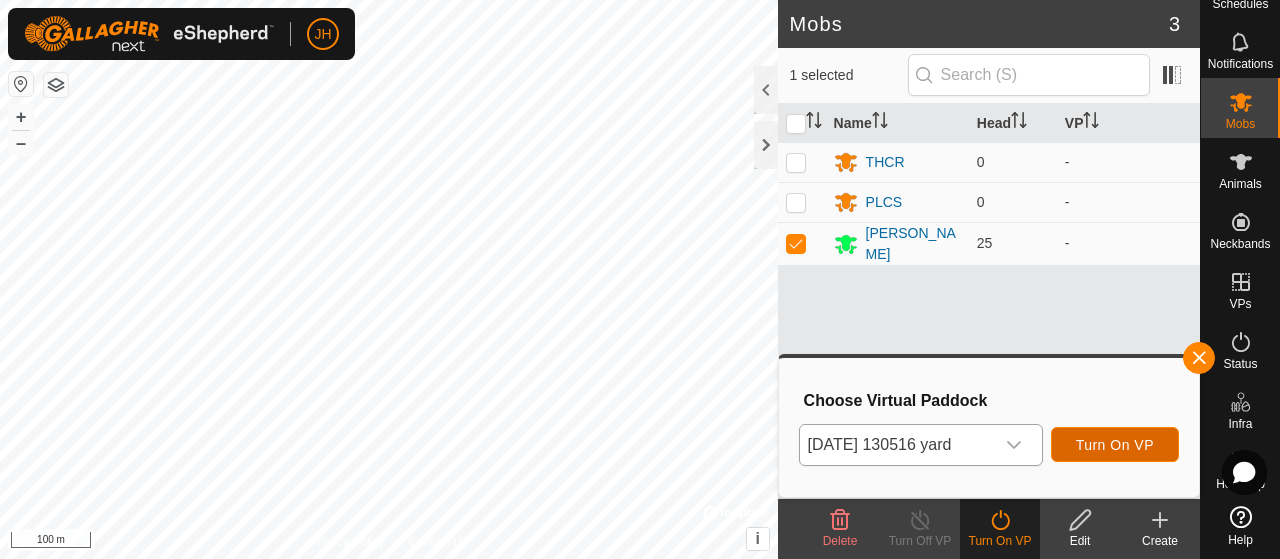 click on "Turn On VP" at bounding box center (1115, 445) 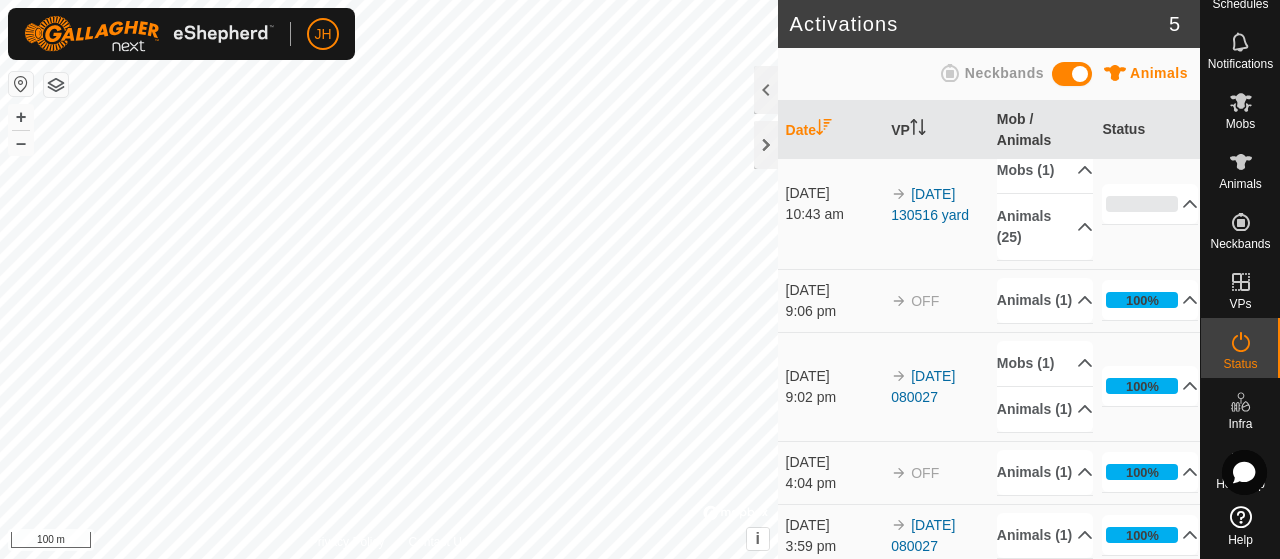 scroll, scrollTop: 0, scrollLeft: 0, axis: both 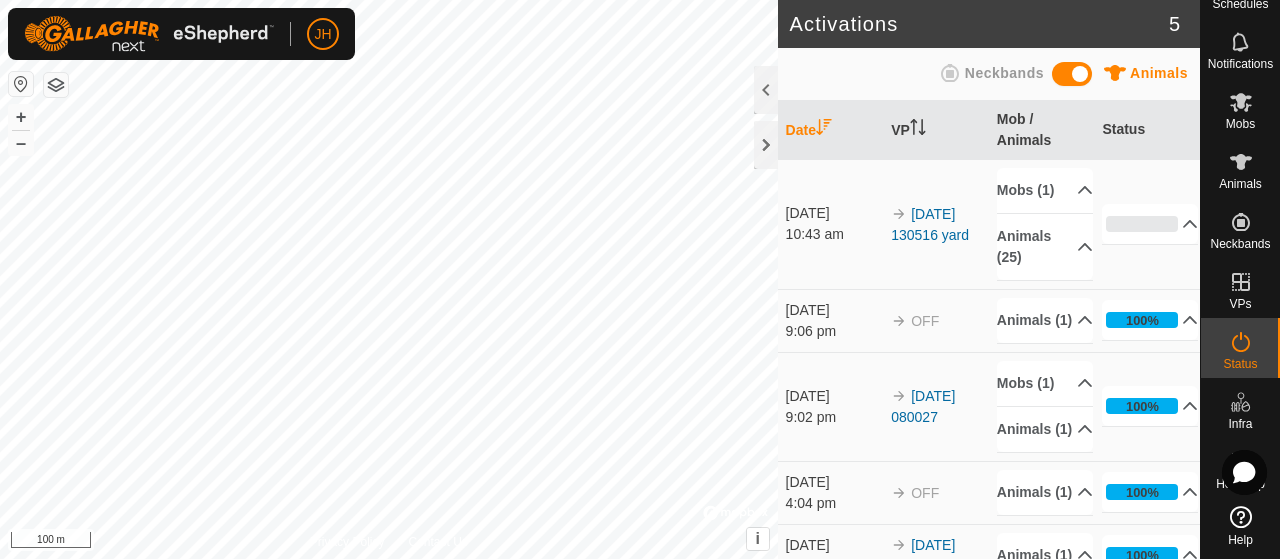 click at bounding box center [1072, 74] 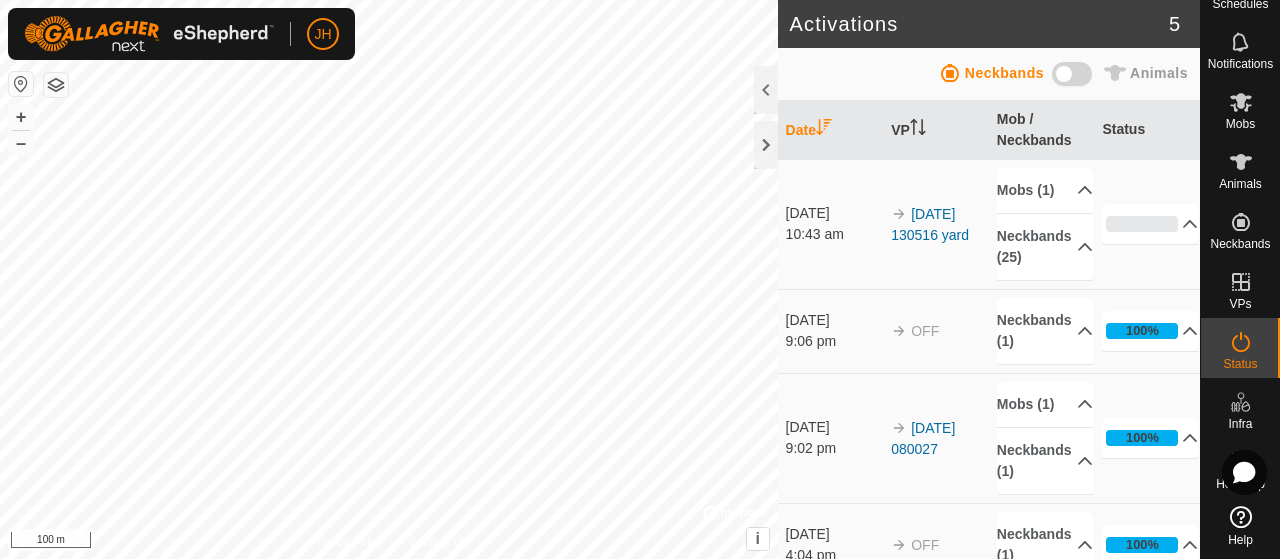 click at bounding box center [1072, 74] 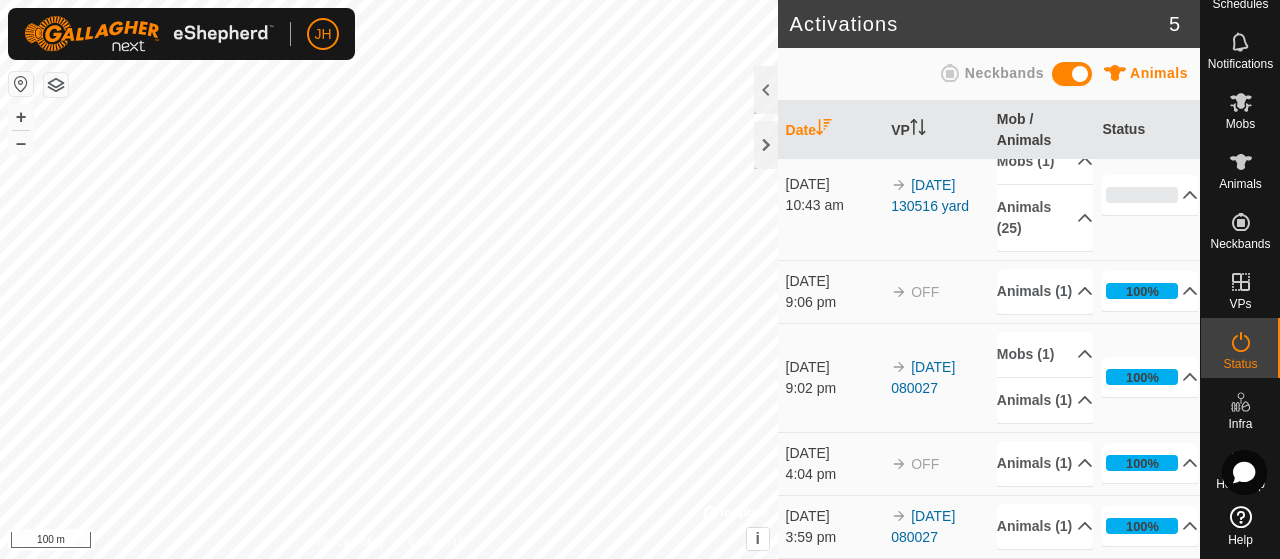 scroll, scrollTop: 149, scrollLeft: 0, axis: vertical 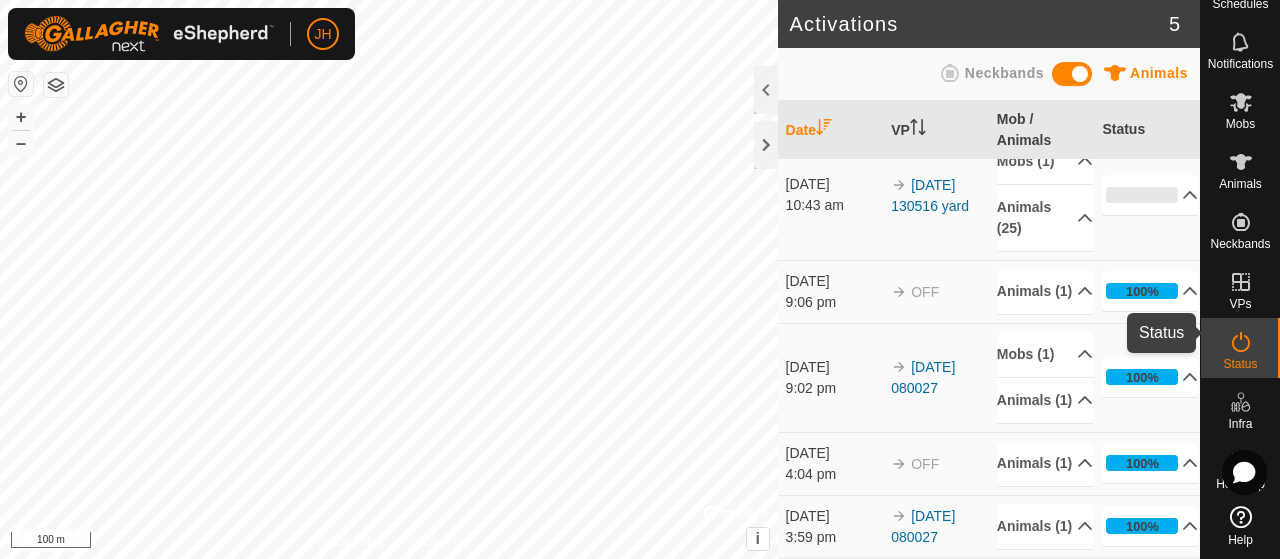 click at bounding box center (1241, 342) 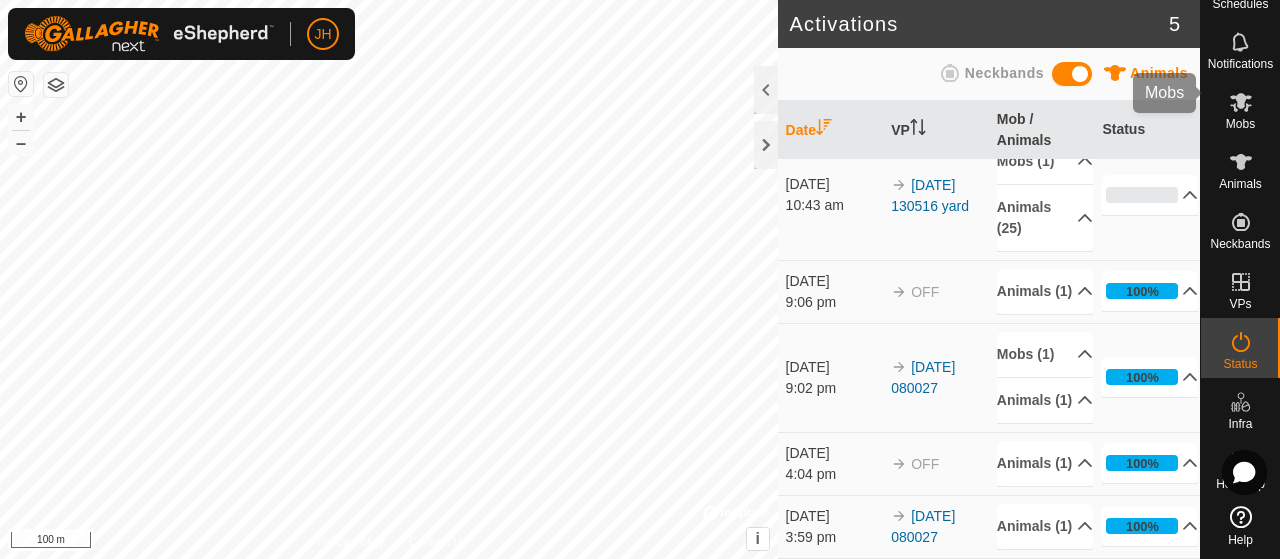 click 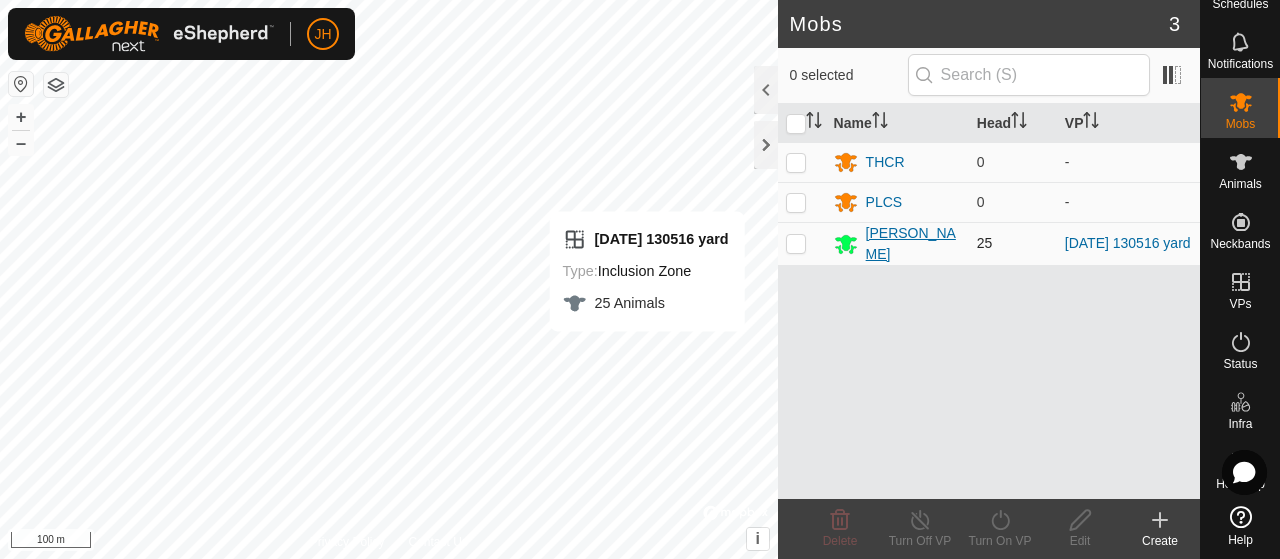 click on "[PERSON_NAME]" at bounding box center (913, 244) 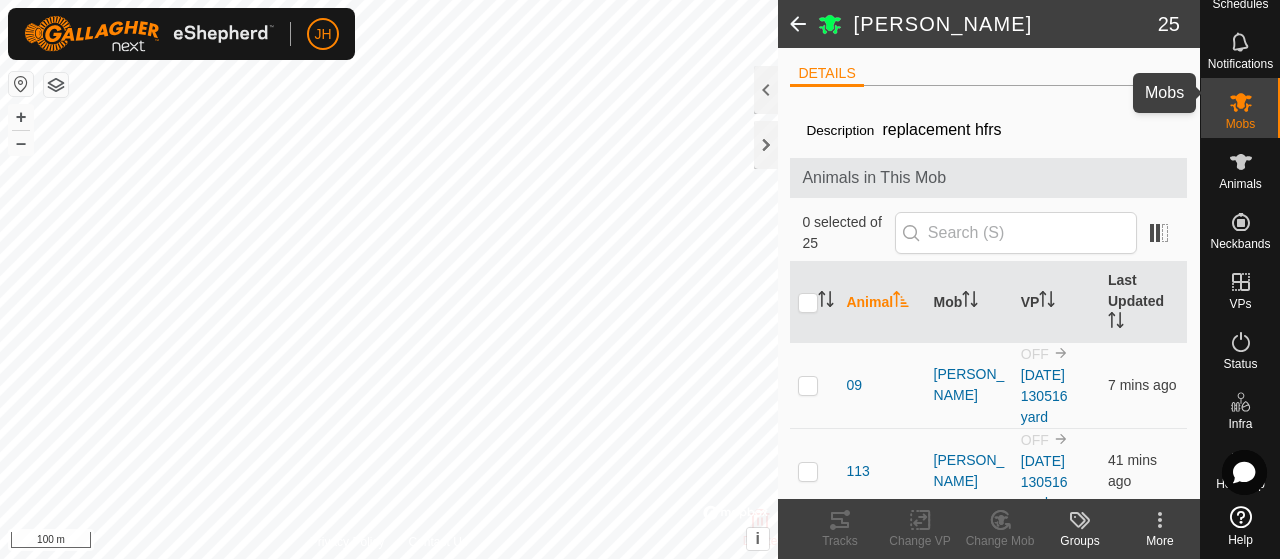 click on "Mobs" at bounding box center (1240, 124) 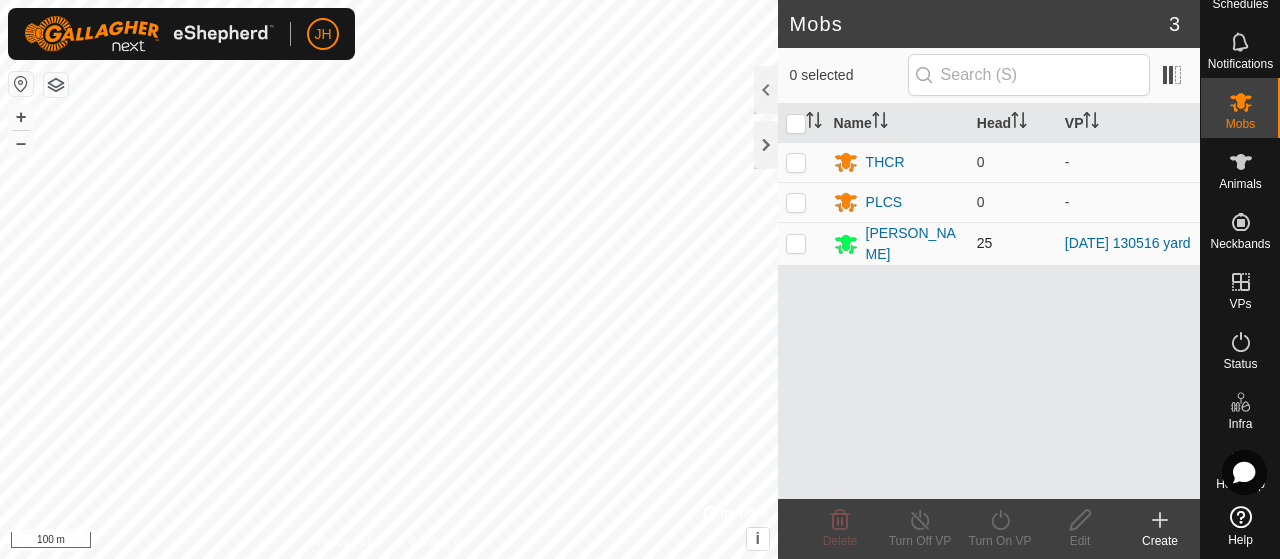 click at bounding box center [796, 243] 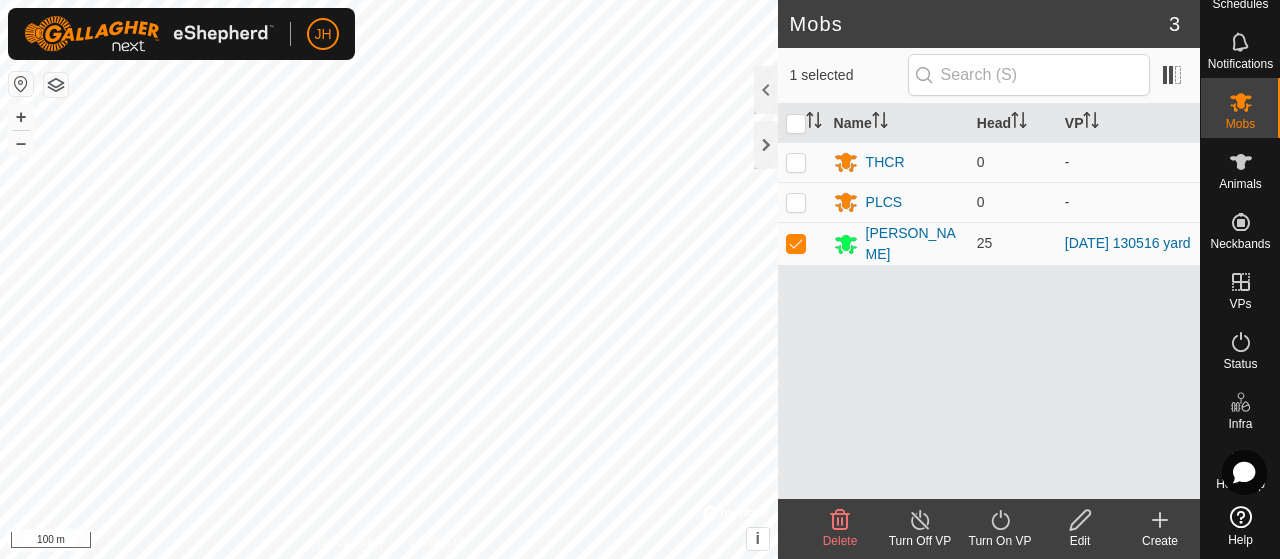click 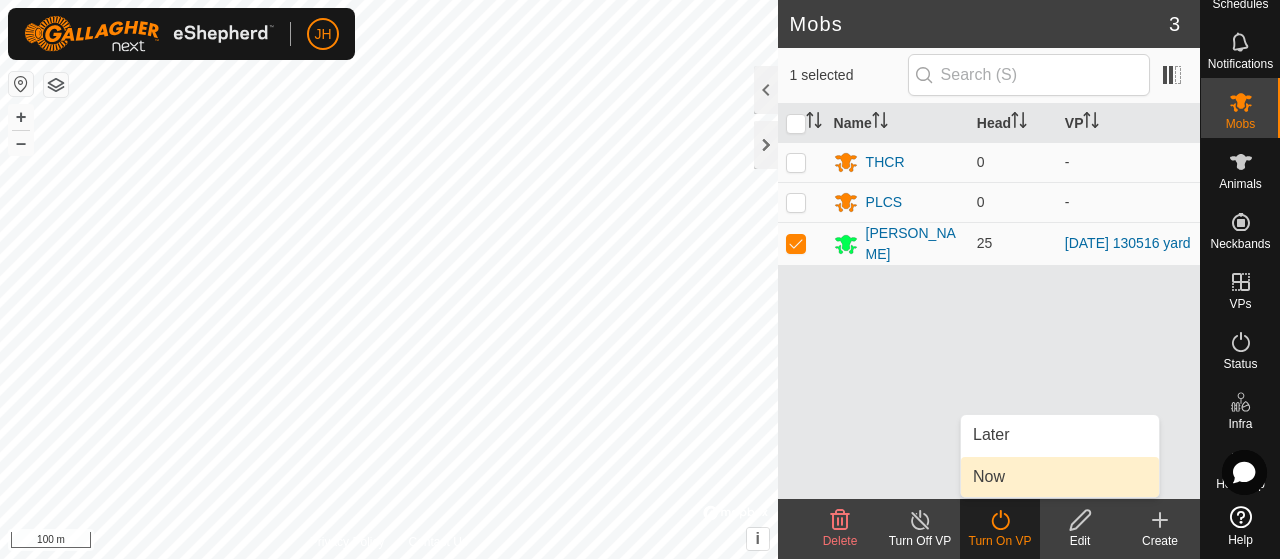 click on "Now" at bounding box center (1060, 477) 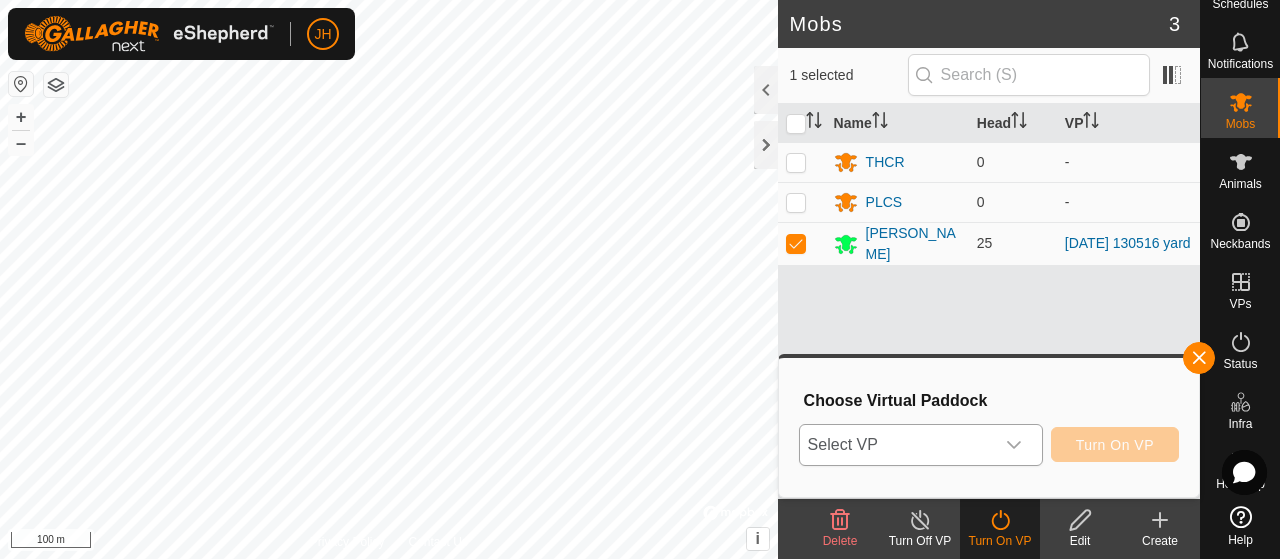 click 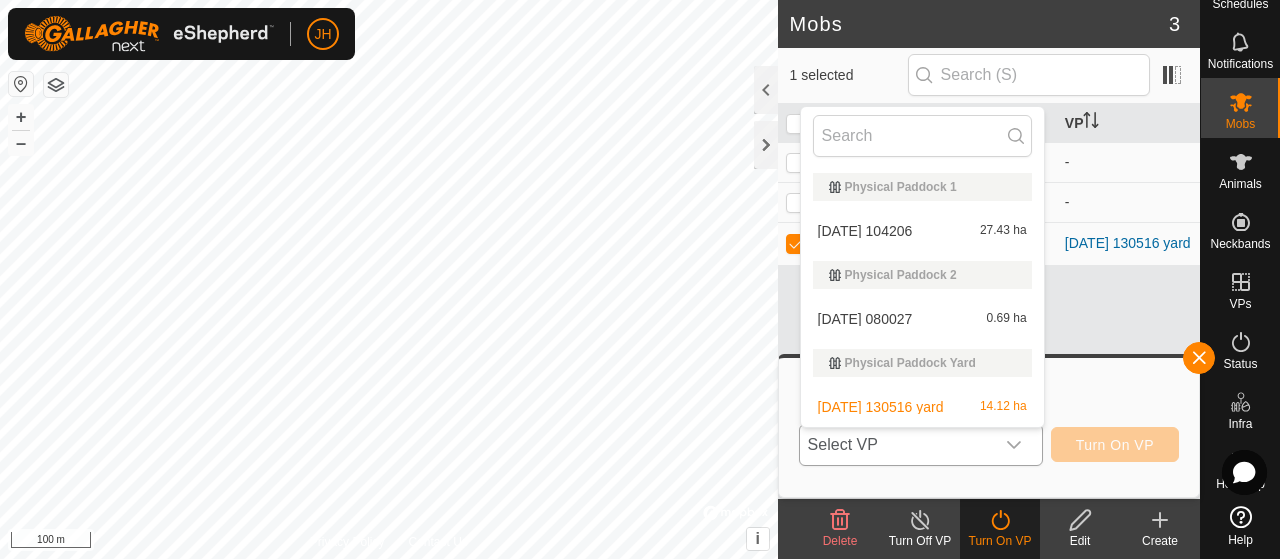 click on "[DATE] 130516 yard  14.12 ha" at bounding box center (922, 407) 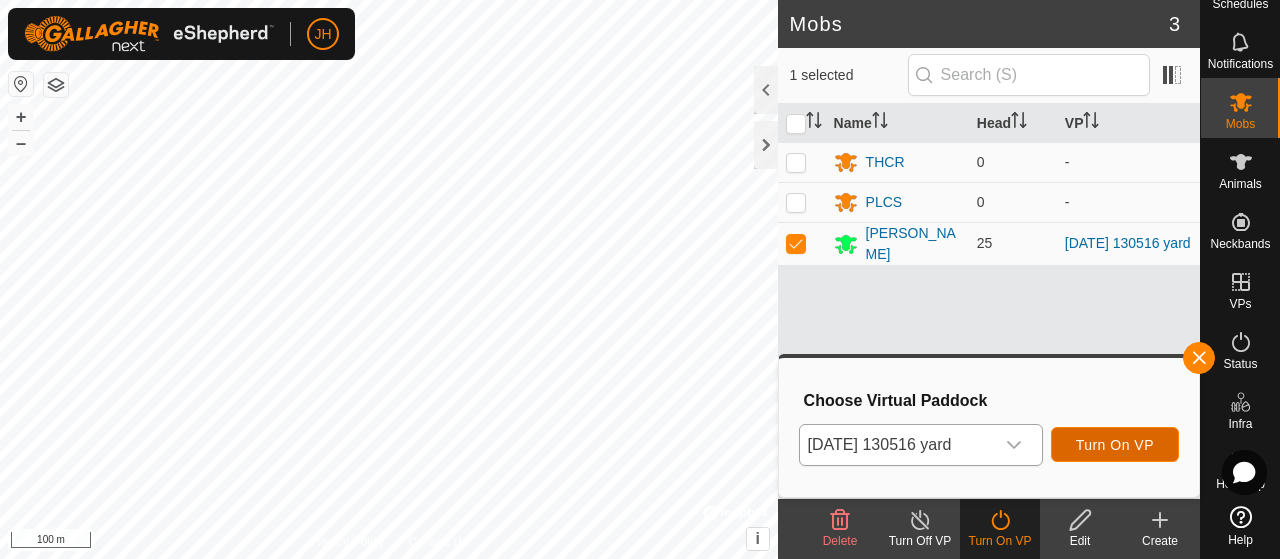 click on "Turn On VP" at bounding box center (1115, 445) 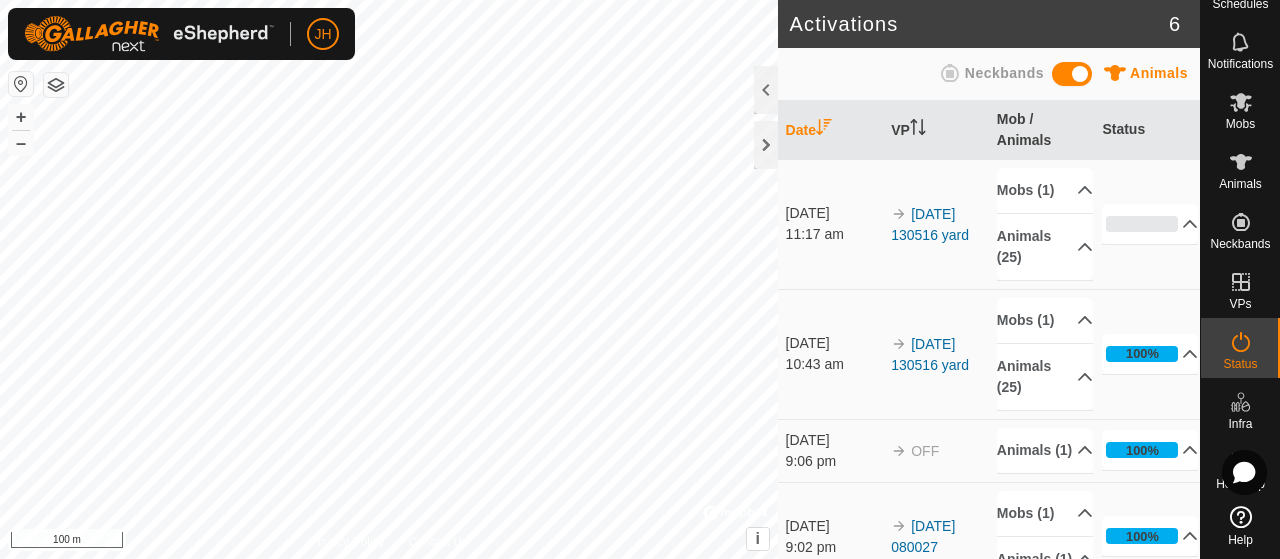 click on "JH Schedules Notifications Mobs Animals Neckbands VPs Status Infra Heatmap Help Activations 6 Animals Neckbands   Date   VP   Mob / Animals   Status  [DATE] 11:17 am 2025-07-17 130516 yard Mobs (1)  [PERSON_NAME]   Animals (25)  nb4992   BULL   nb6879   nb5995   nb1589   nb6674   113   nb4395   nb4114   nb7884   nb6609   30   nb2357   09   nb6718   nb8324   nb0954   nb2562   nb5494   97   nb6907   nb5969   nb6047   nb4751   nb7269  0% In Progress Pending  25  Sent   0  Completed Confirmed   0  Overridden  0  Cancelled   0  [DATE] 10:43 am 2025-07-17 130516 yard Mobs (1)  [PERSON_NAME]   Animals (25)  nb4992   BULL   nb6879   nb5995   nb1589   nb6674   113   nb4395   nb4114   nb7884   nb6609   30   nb2357   09   nb6718   nb8324   nb0954   nb2562   nb5494   97   nb6907   nb5969   nb6047   nb4751   nb7269  100% In Progress Pending  0  Sent   0  Completed Confirmed   7  Overridden  0  Cancelled   18  [DATE] 9:06 pm OFF Animals (1)  (Deleted)  100% In Progress Pending  0  Sent   0  Completed  1  +" at bounding box center (640, 279) 